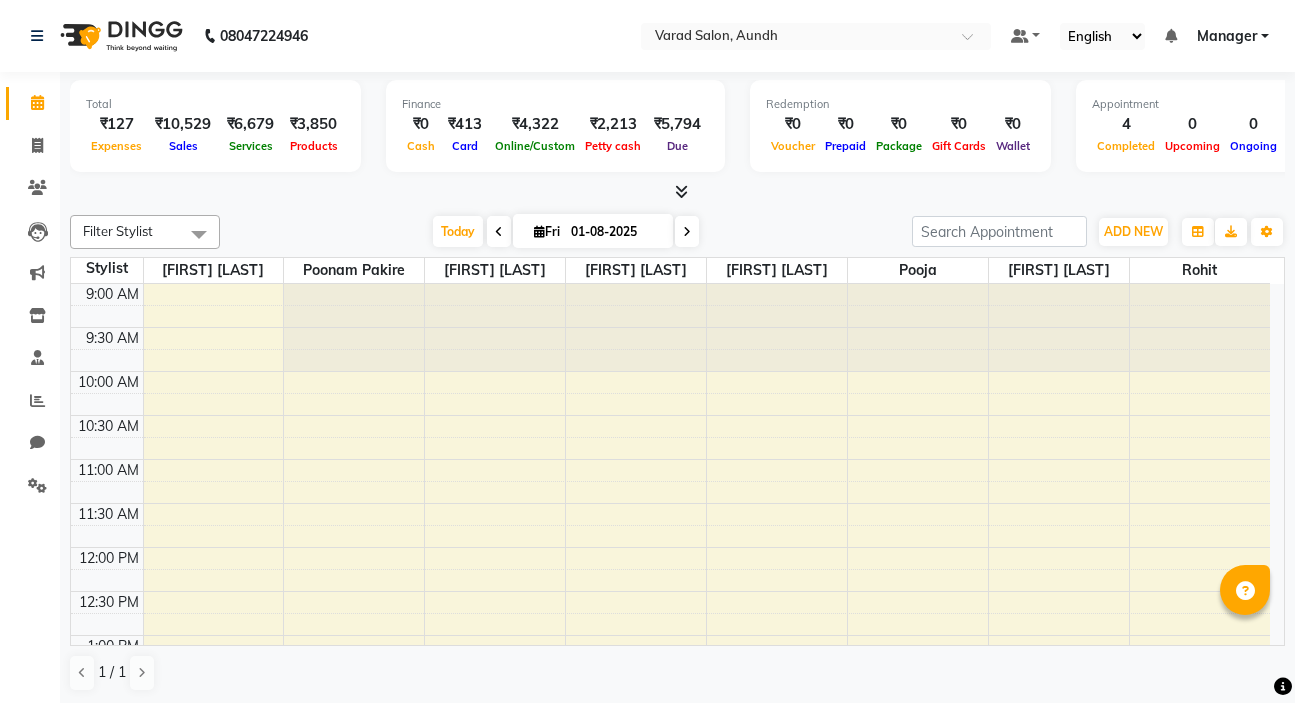 scroll, scrollTop: 0, scrollLeft: 0, axis: both 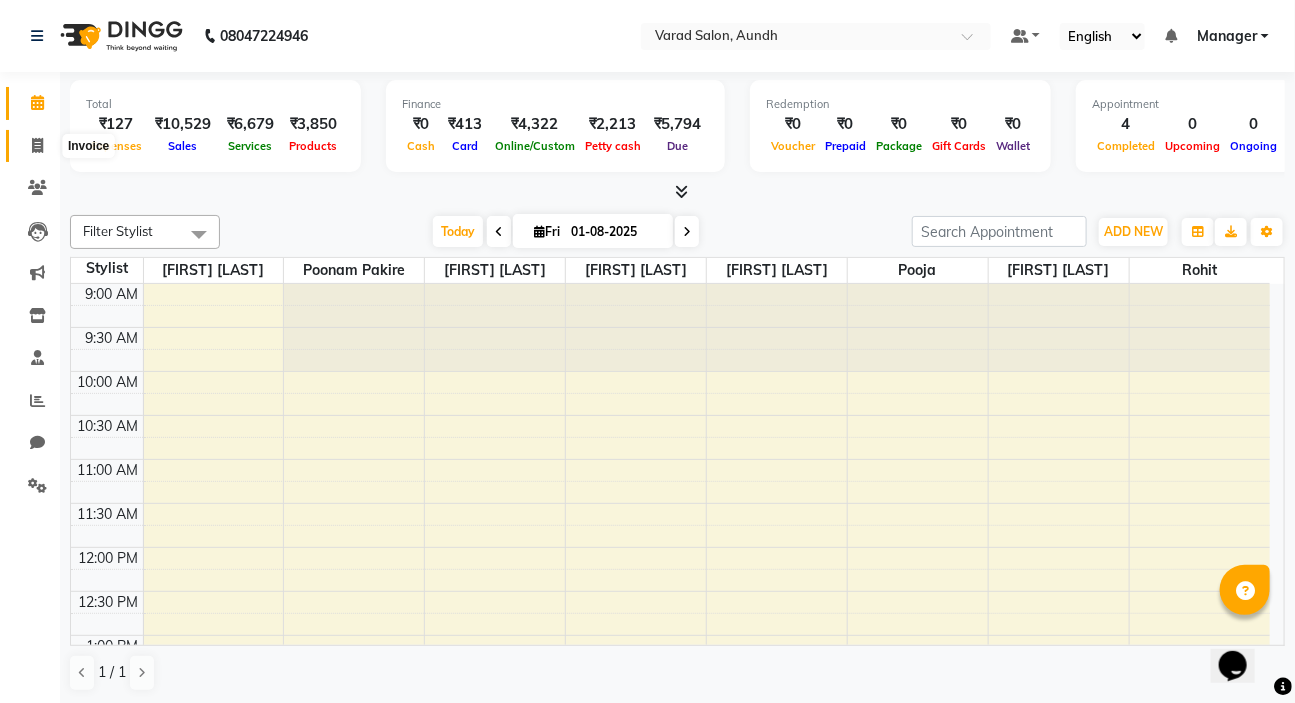 click 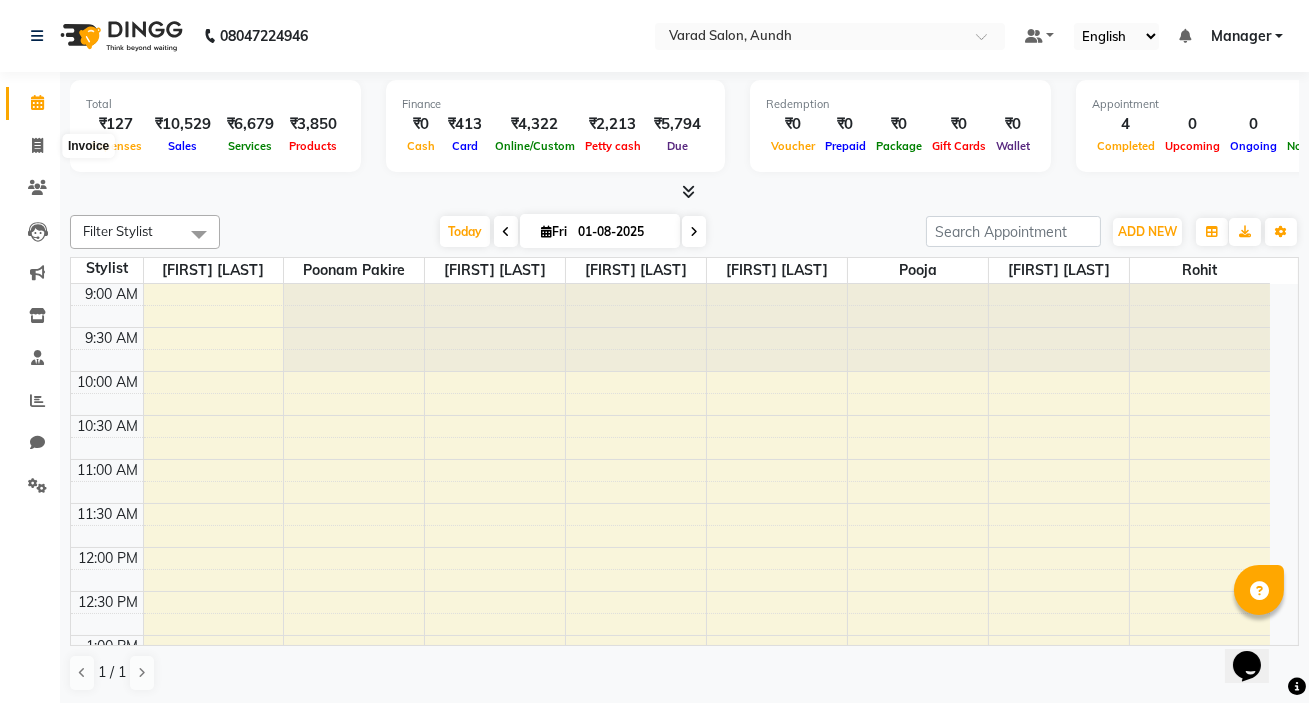 select on "7550" 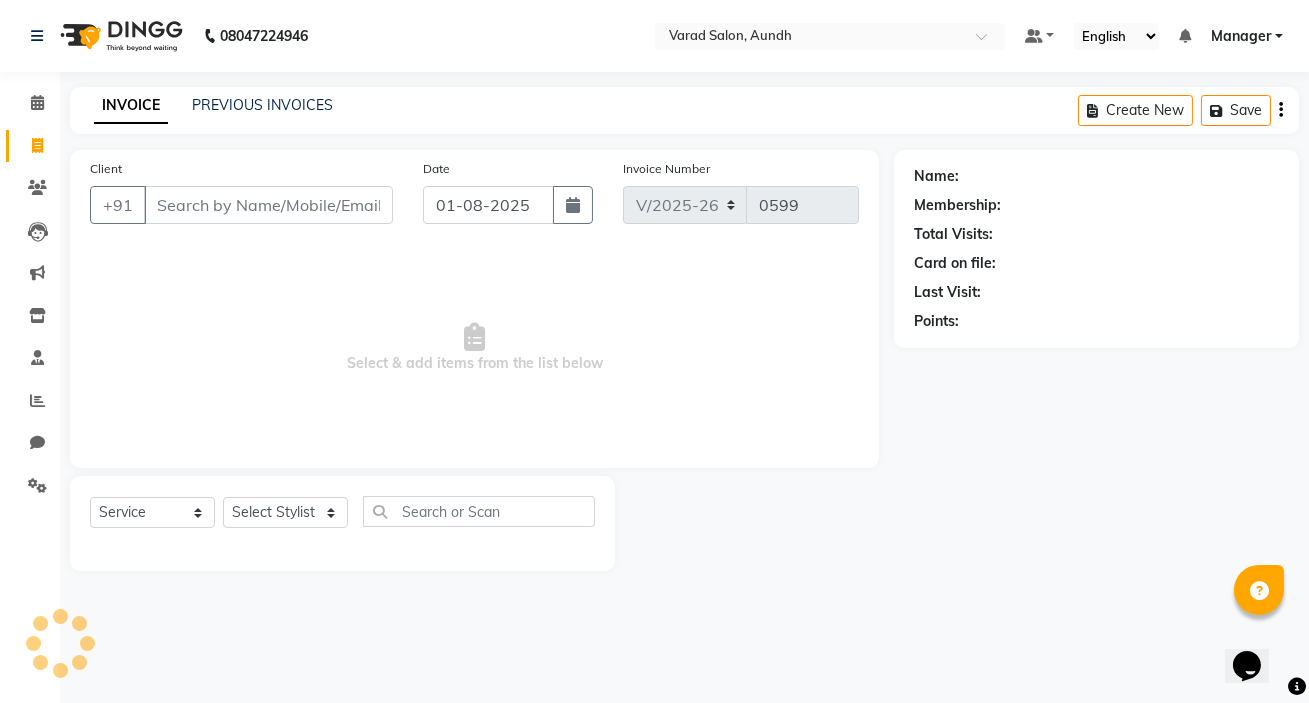 click on "Client" at bounding box center [268, 205] 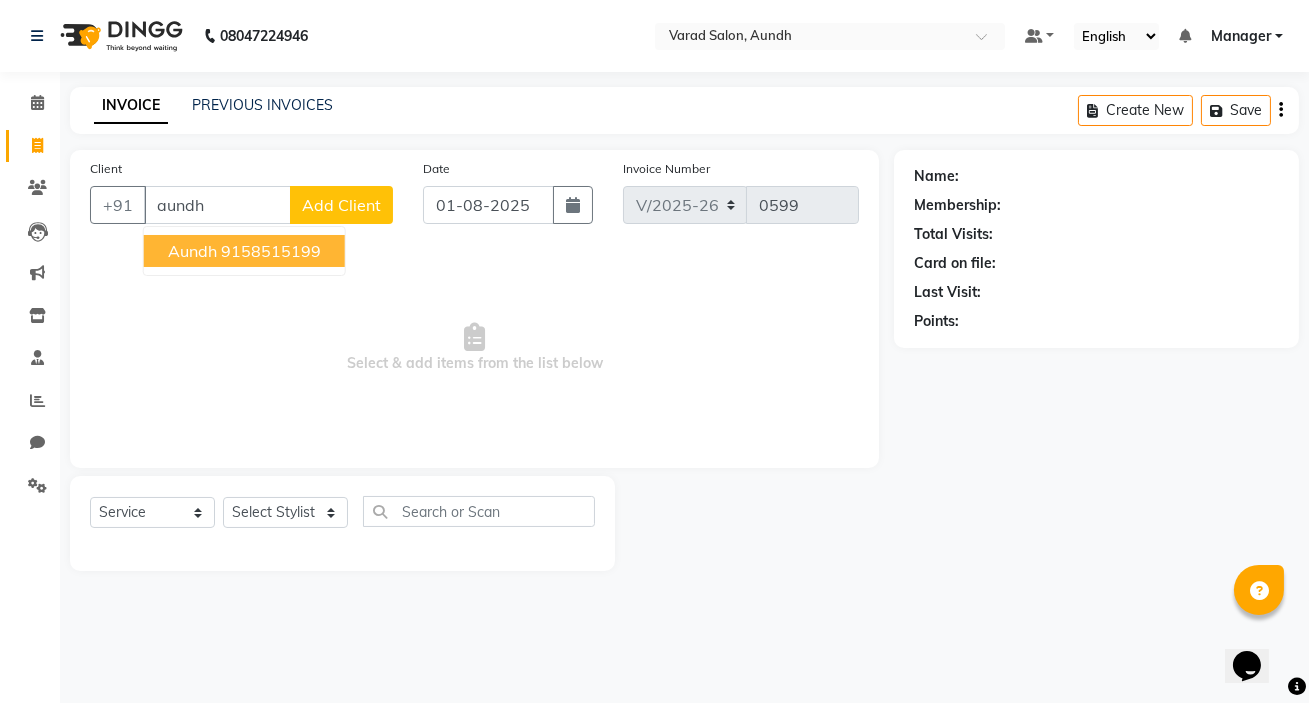 click on "9158515199" at bounding box center [271, 251] 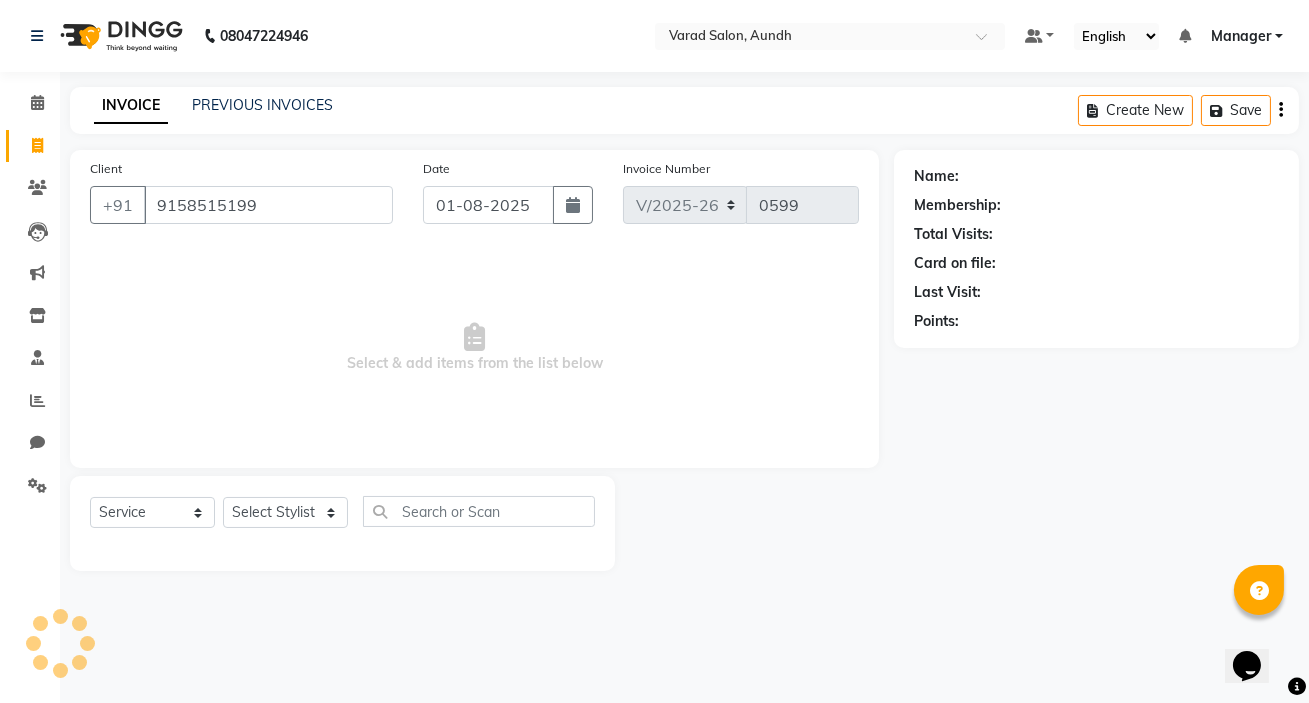 type on "9158515199" 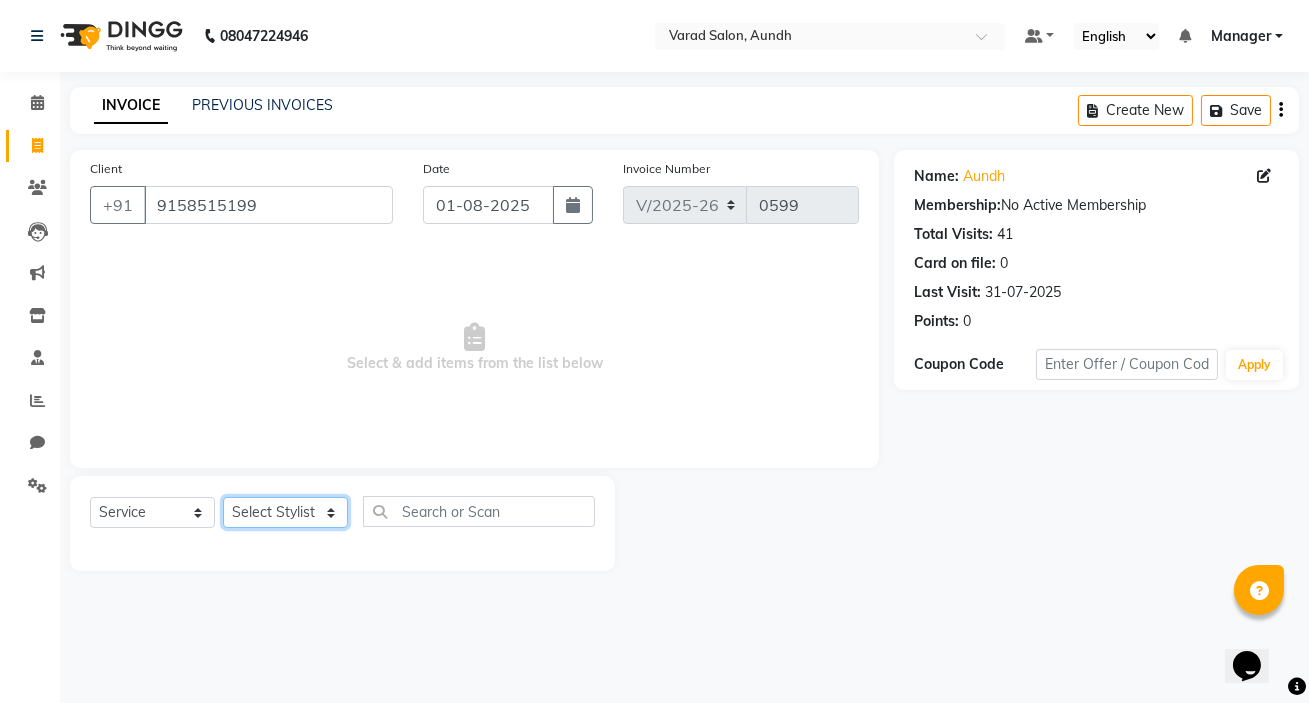 click on "Select Stylist [FIRST] [LAST] [FIRST] [LAST] Manager [FIRST] [LAST] [FIRST] [LAST] [FIRST] [LAST] [FIRST] [LAST] [FIRST] [LAST]" 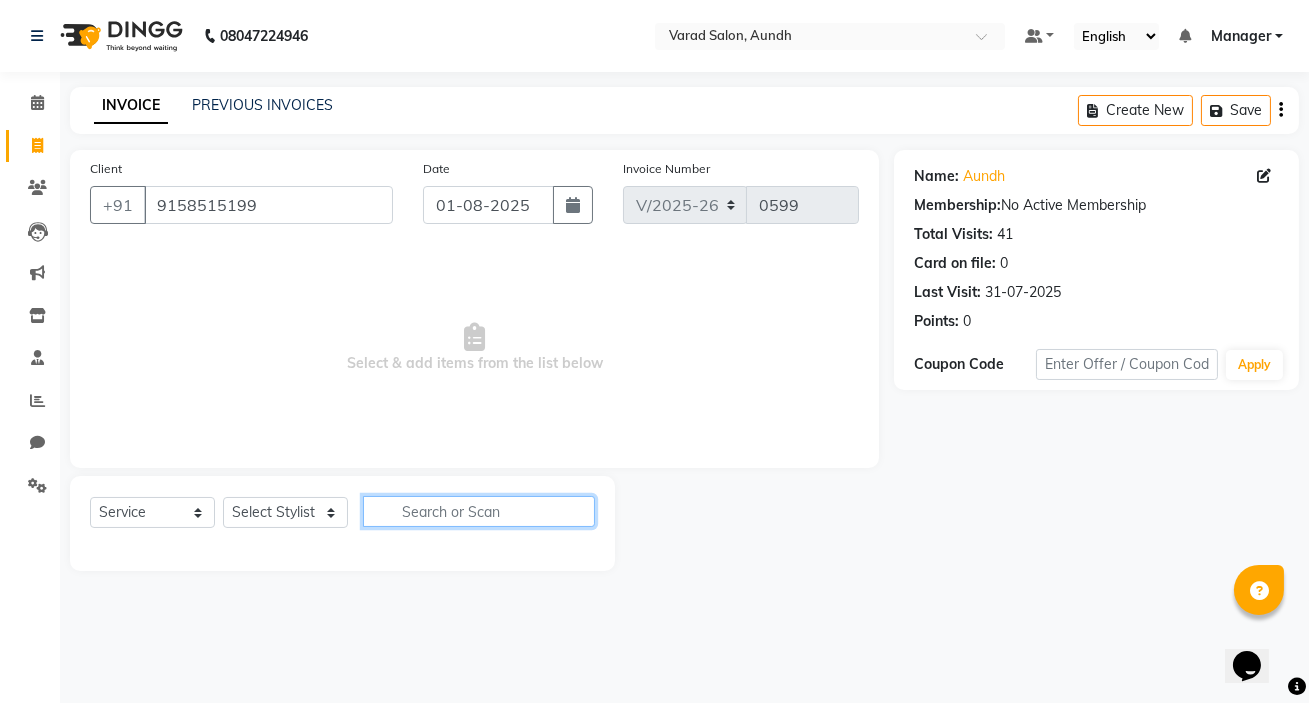 click 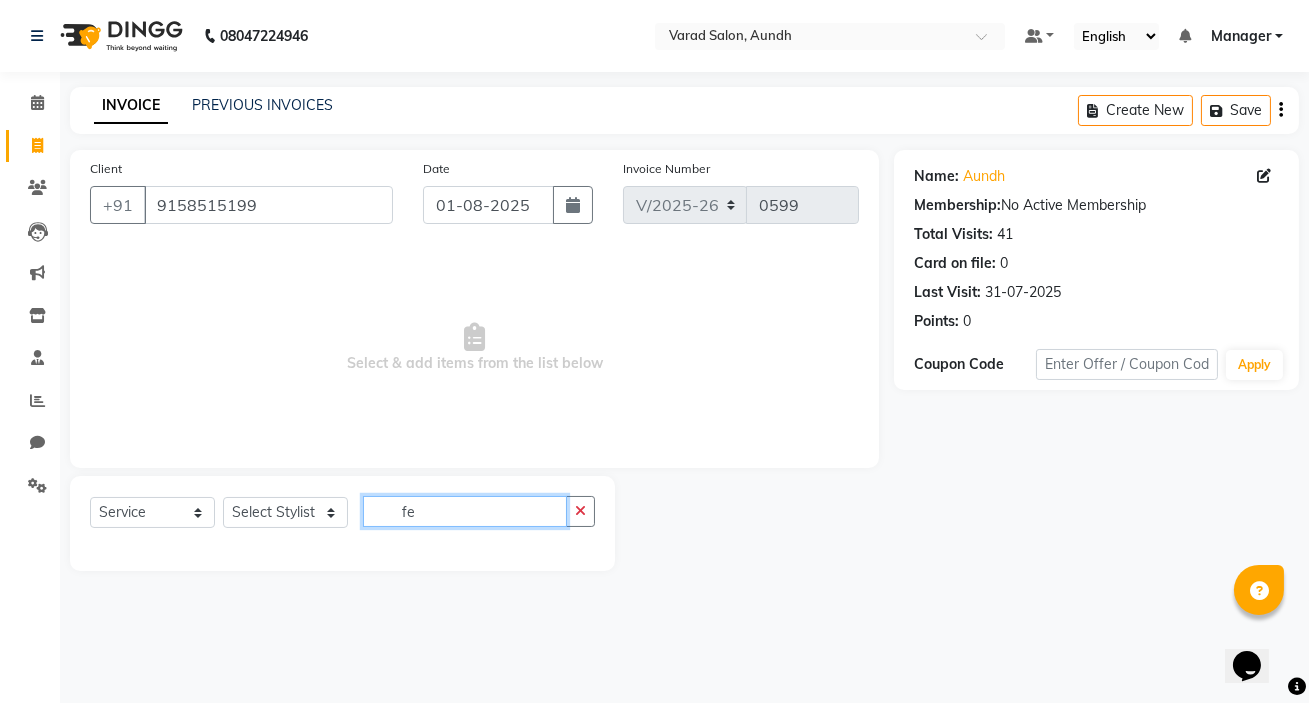 type on "f" 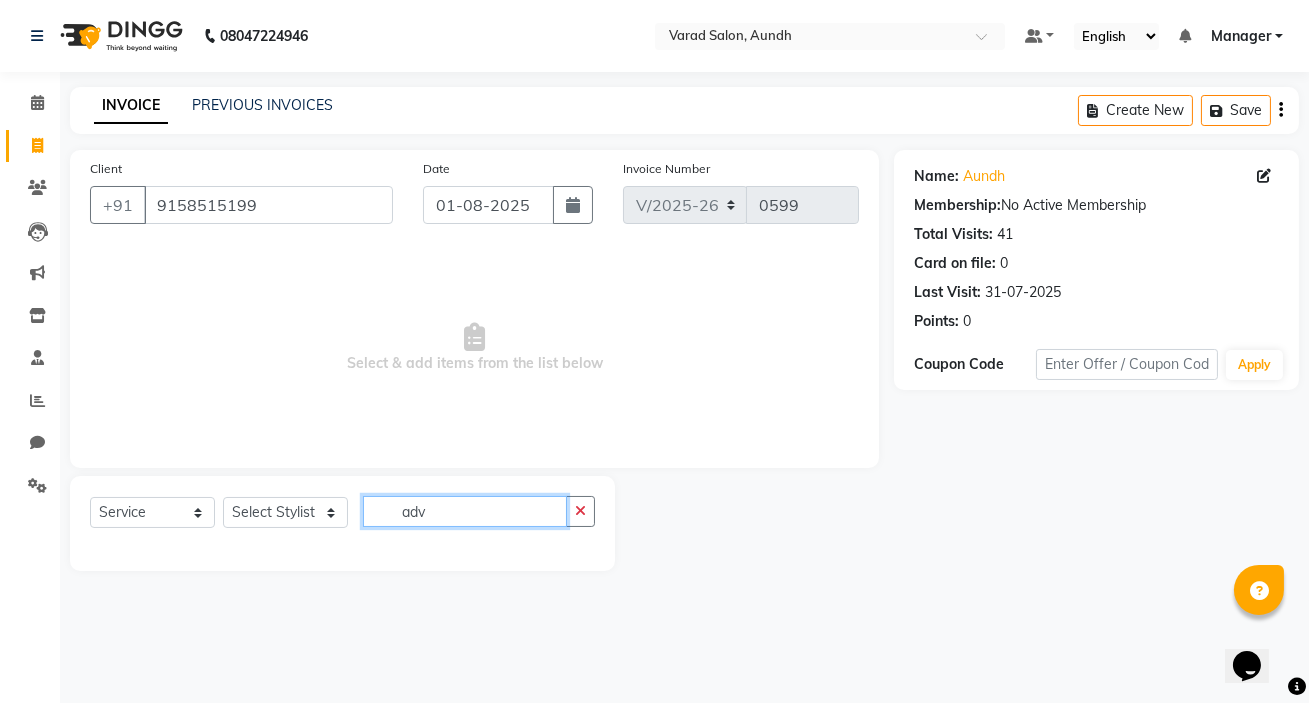 type on "adv" 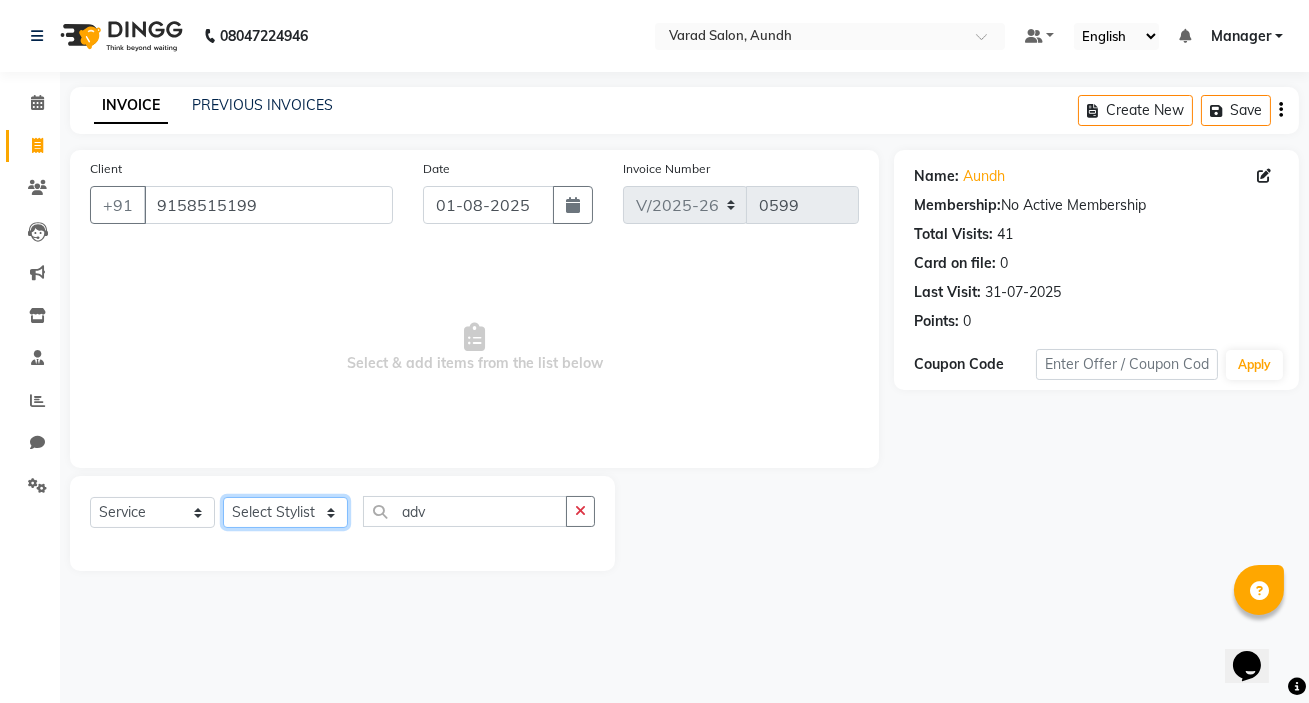 click on "Select Stylist [FIRST] [LAST] [FIRST] [LAST] Manager [FIRST] [LAST] [FIRST] [LAST] [FIRST] [LAST] [FIRST] [LAST] [FIRST] [LAST]" 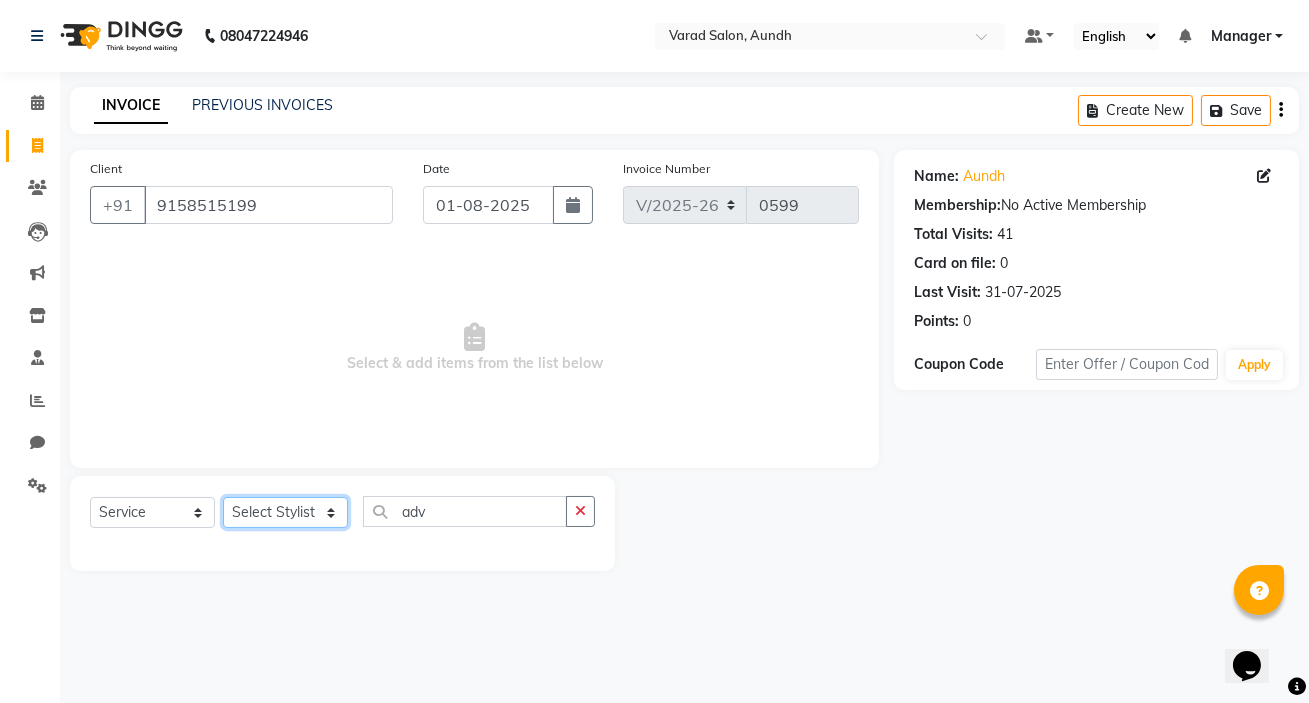 select on "85915" 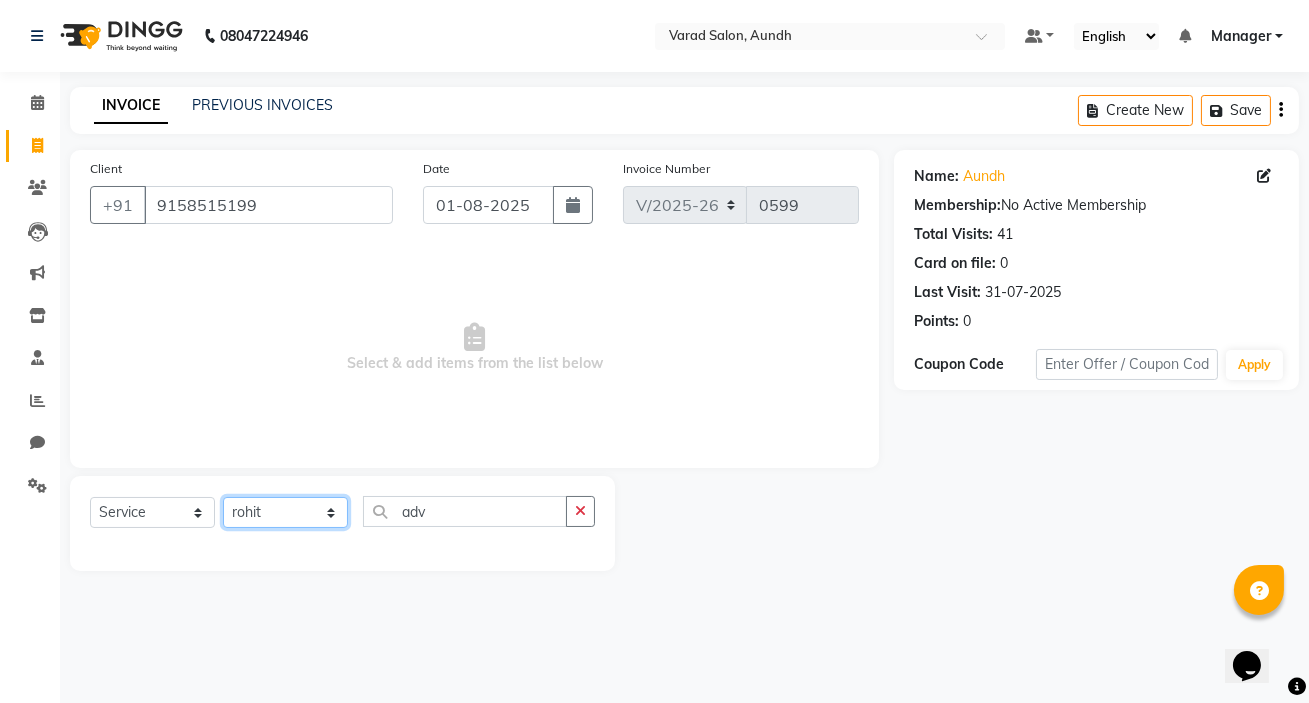click on "Select Stylist [FIRST] [LAST] [FIRST] [LAST] Manager [FIRST] [LAST] [FIRST] [LAST] [FIRST] [LAST] [FIRST] [LAST] [FIRST] [LAST]" 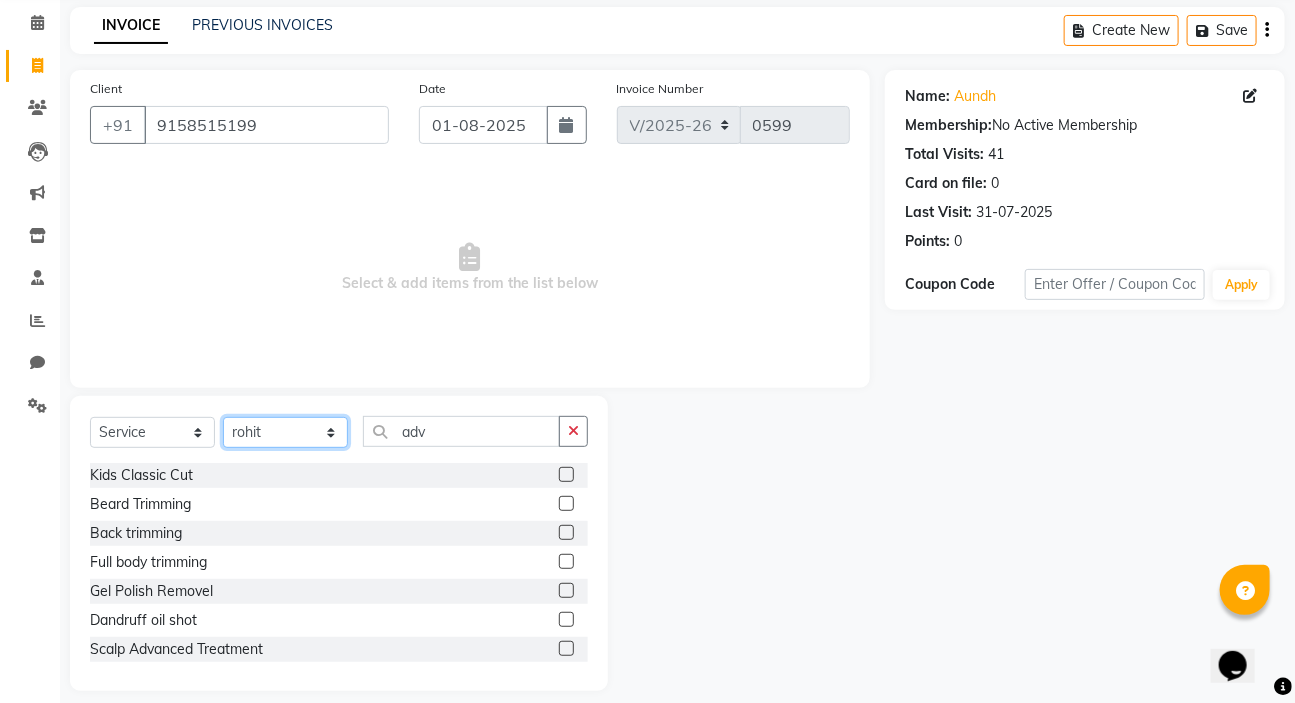 scroll, scrollTop: 99, scrollLeft: 0, axis: vertical 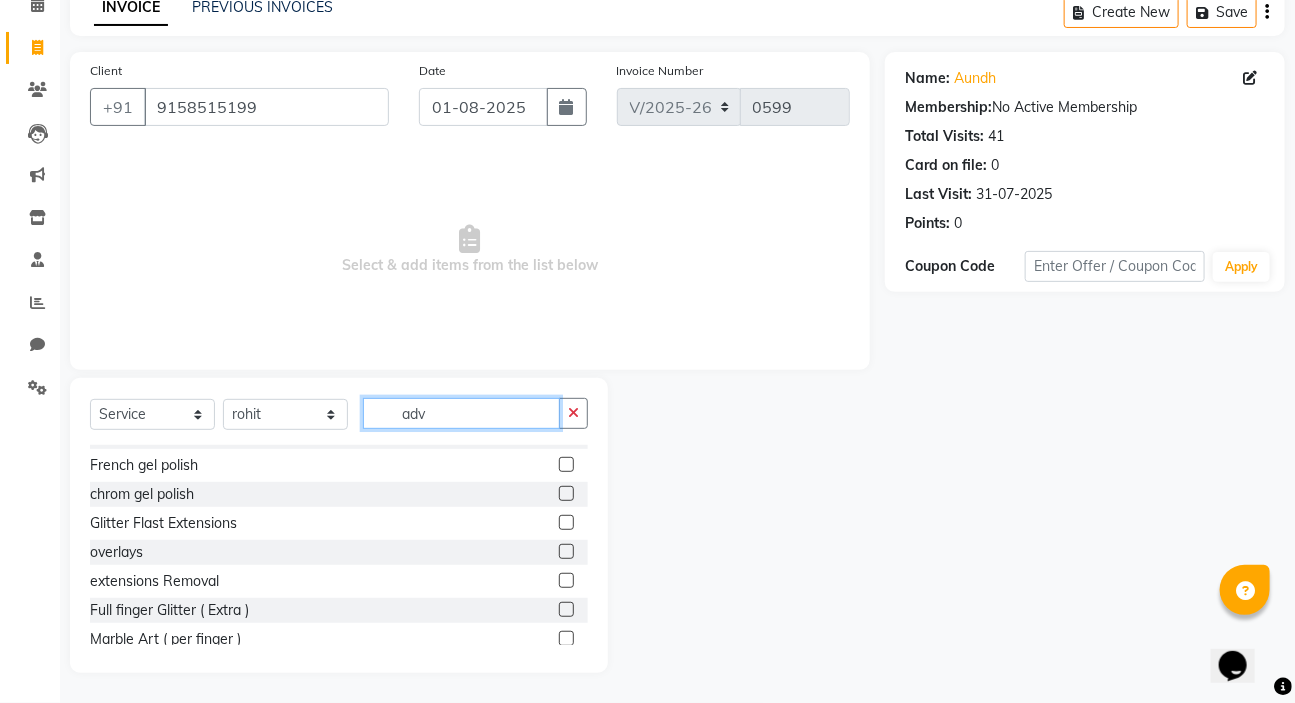 click on "adv" 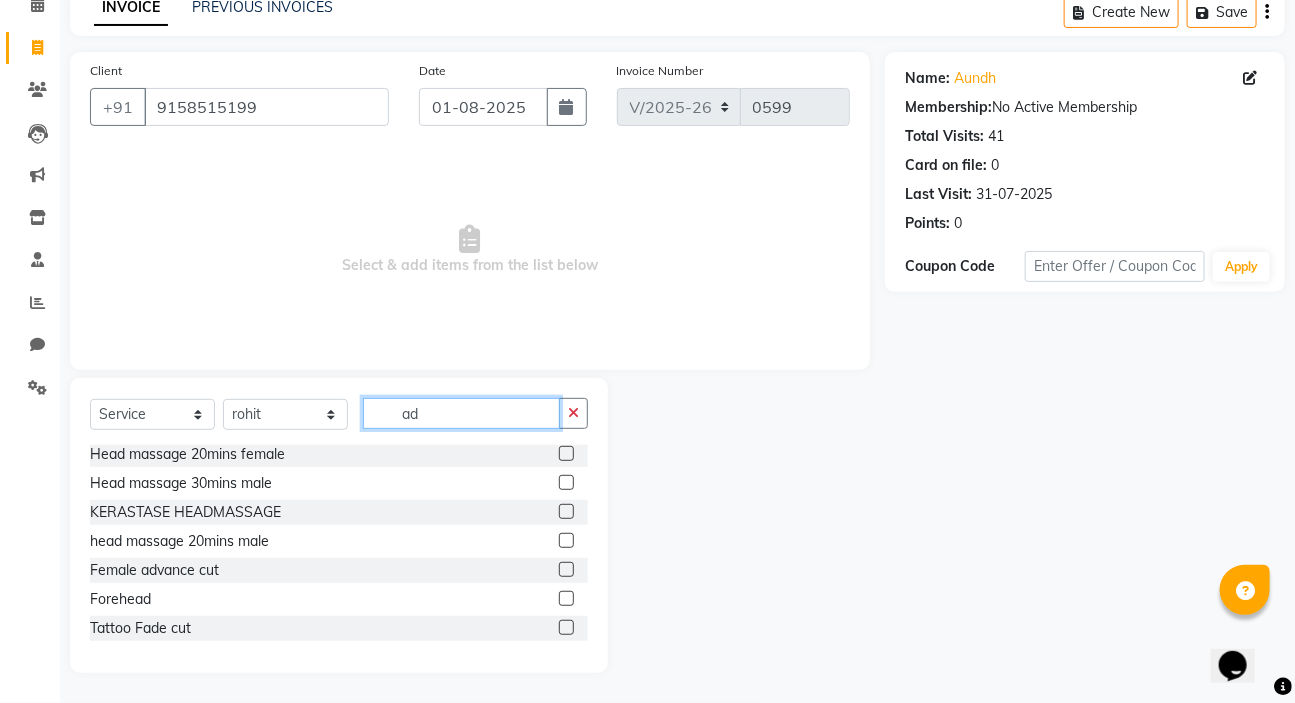 type on "a" 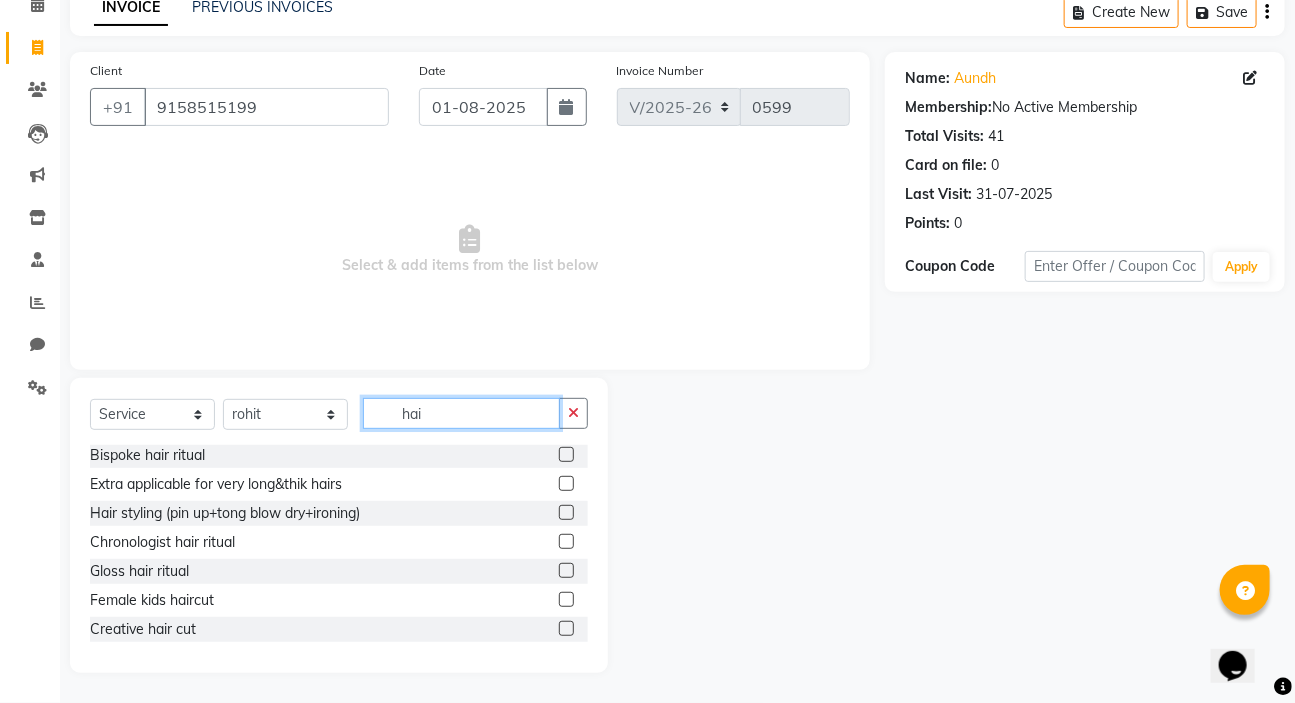 scroll, scrollTop: 0, scrollLeft: 0, axis: both 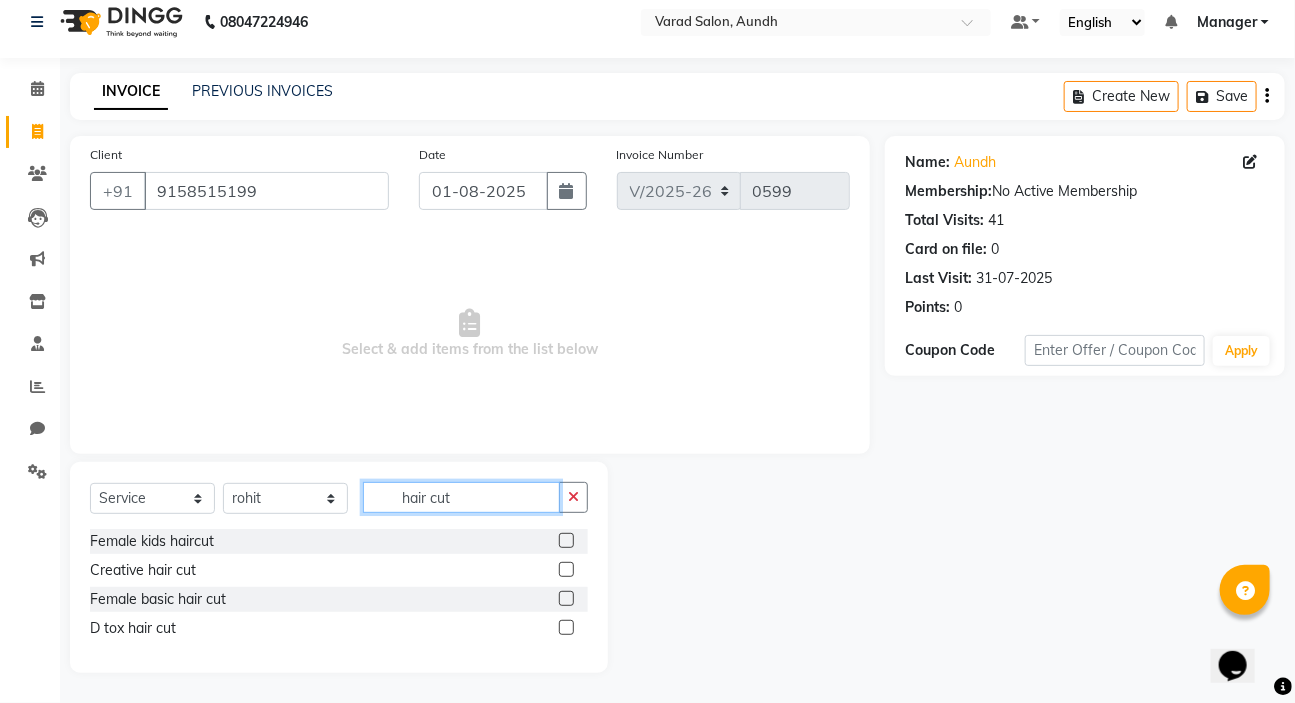 type on "hair cut" 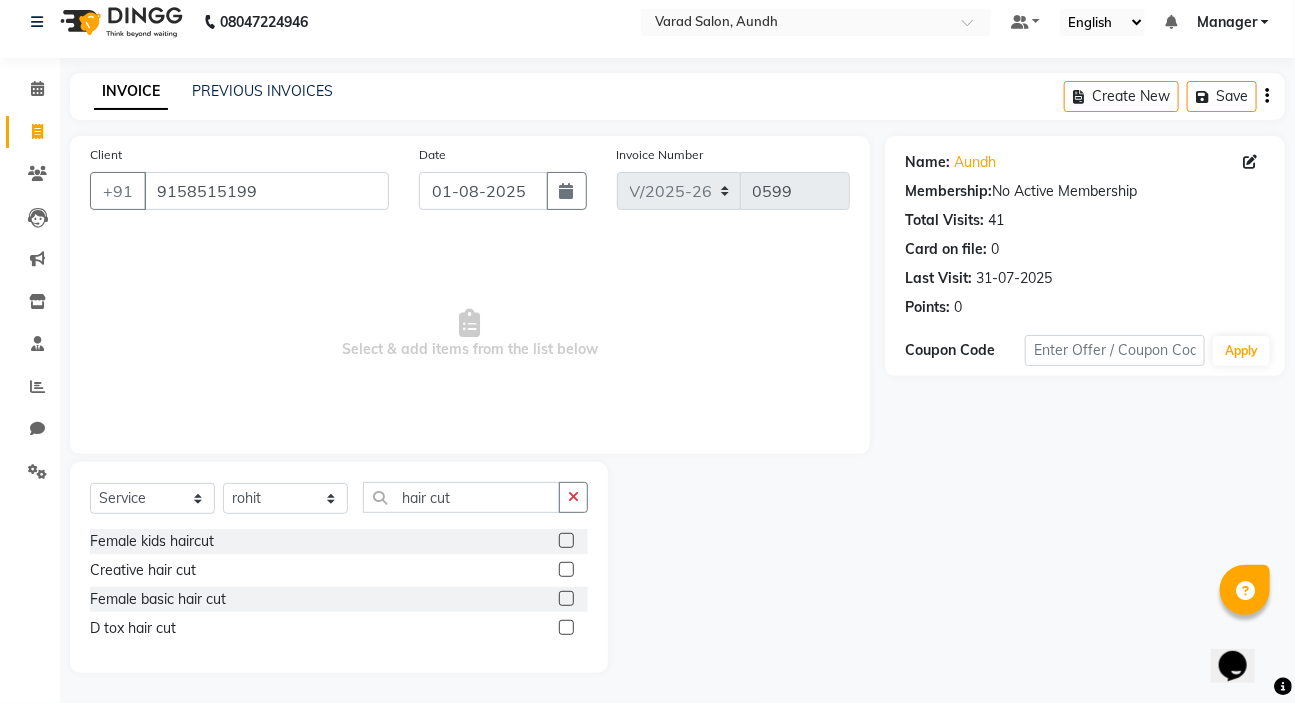 drag, startPoint x: 562, startPoint y: 597, endPoint x: 594, endPoint y: 589, distance: 32.984844 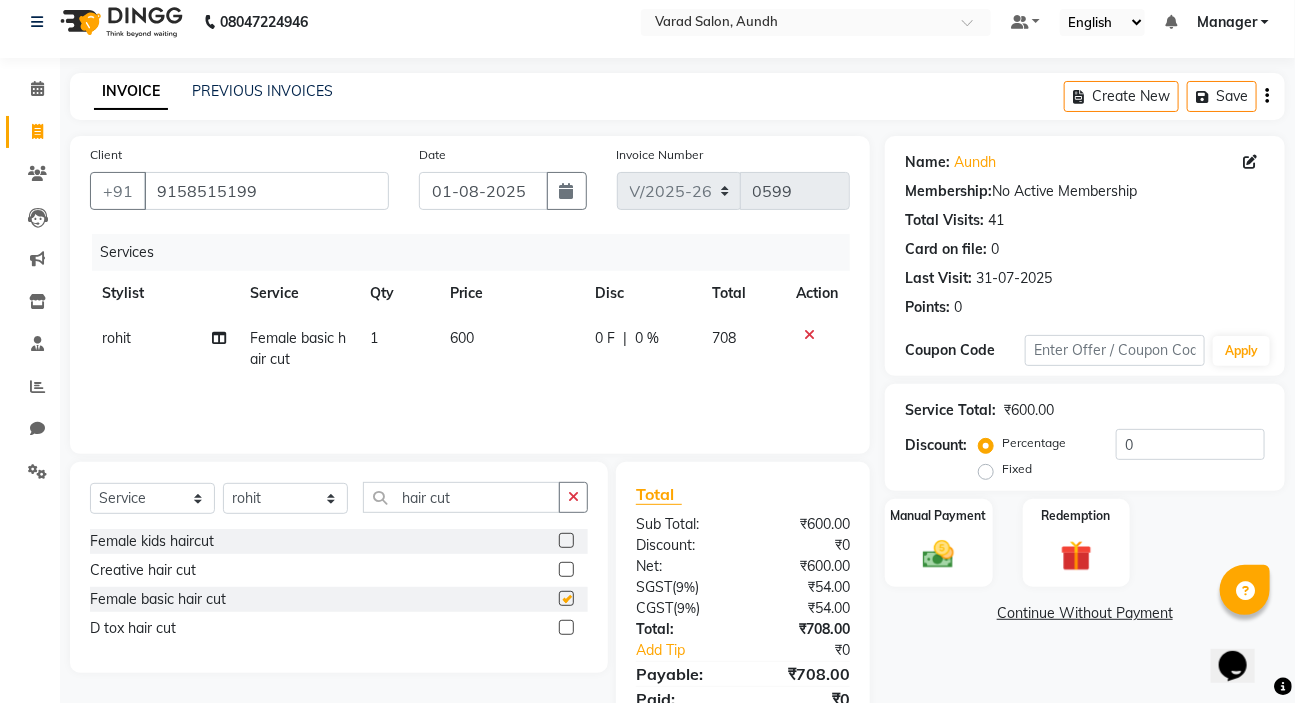 checkbox on "false" 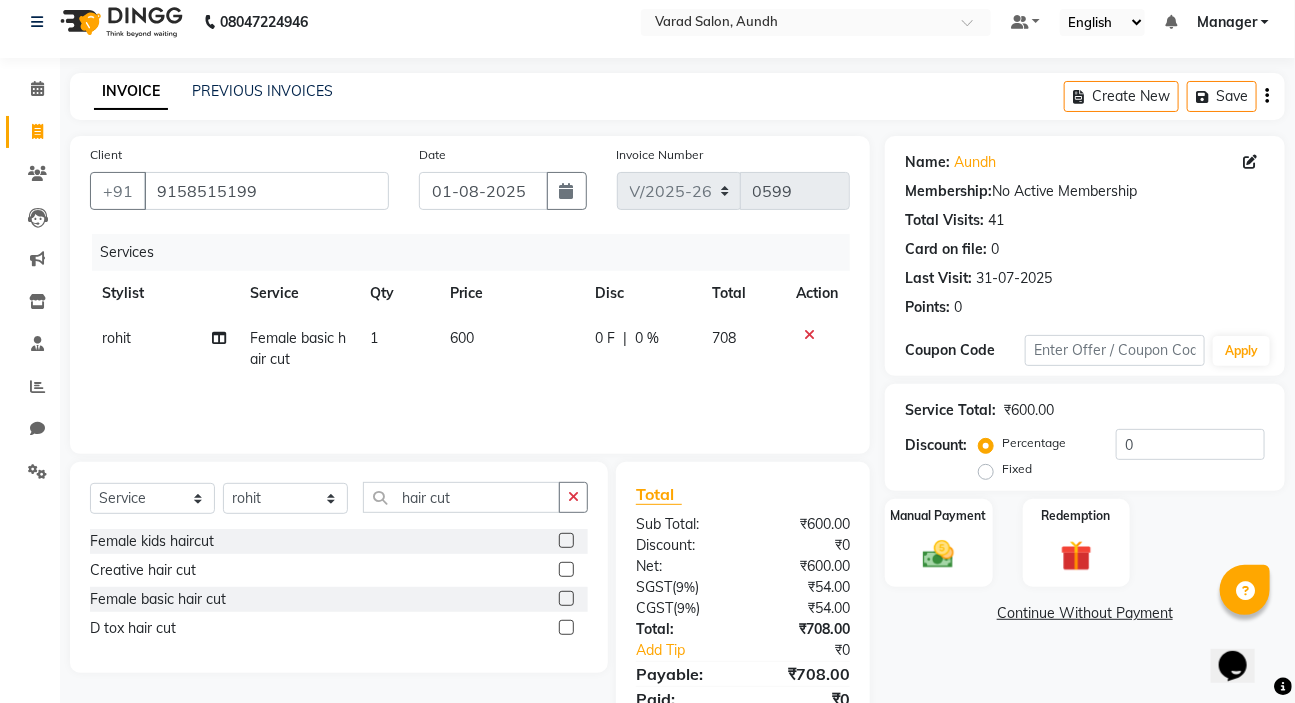 scroll, scrollTop: 98, scrollLeft: 0, axis: vertical 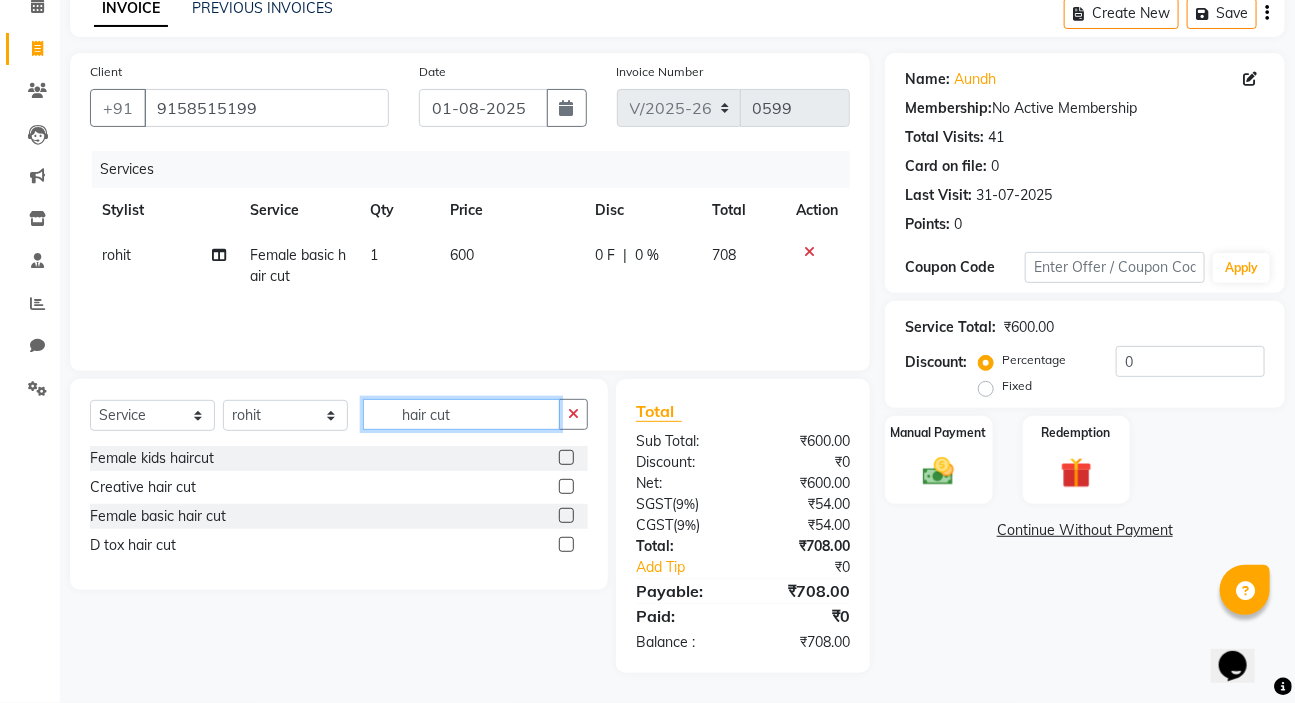click on "hair cut" 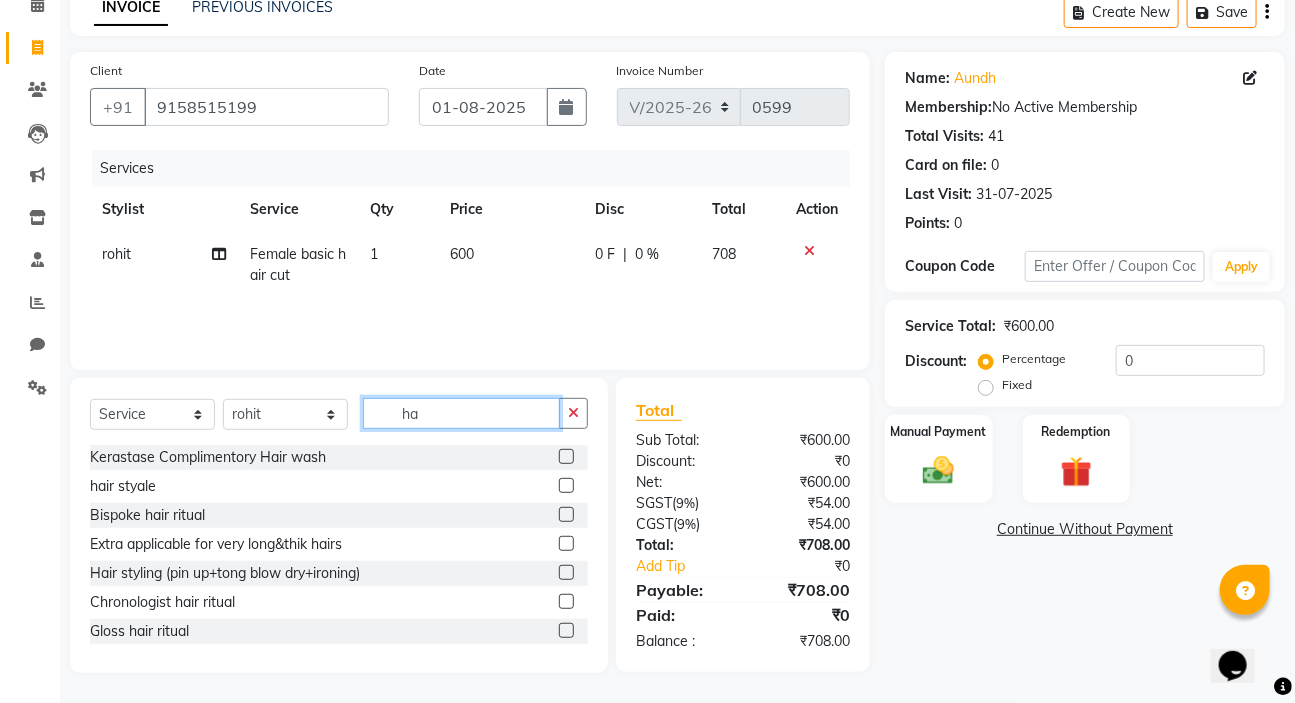 type on "h" 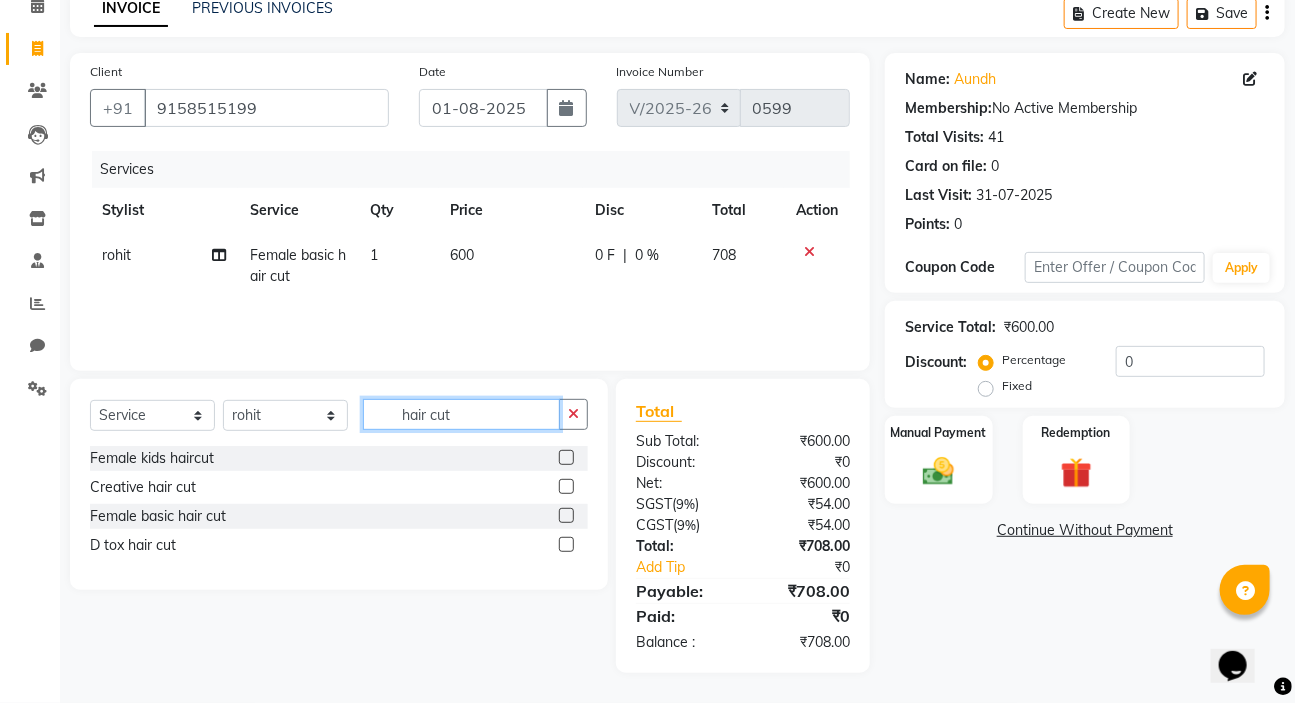 drag, startPoint x: 473, startPoint y: 422, endPoint x: 472, endPoint y: 350, distance: 72.00694 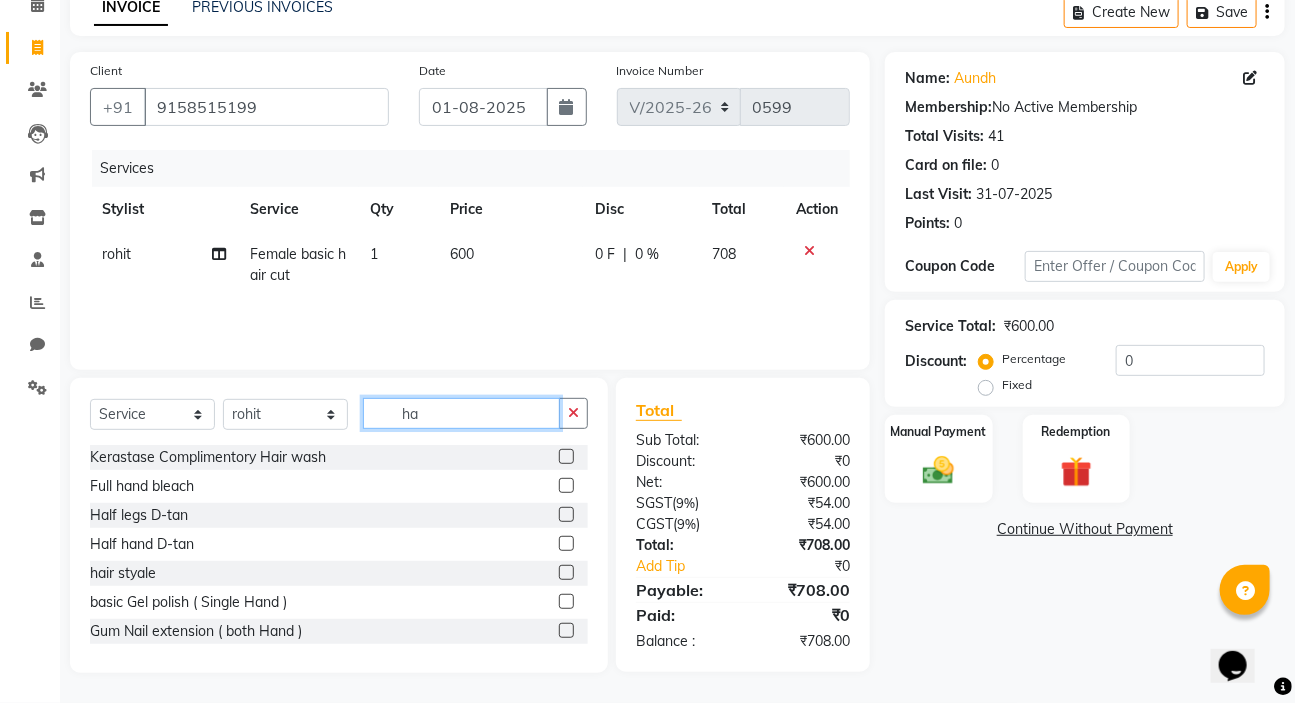type on "h" 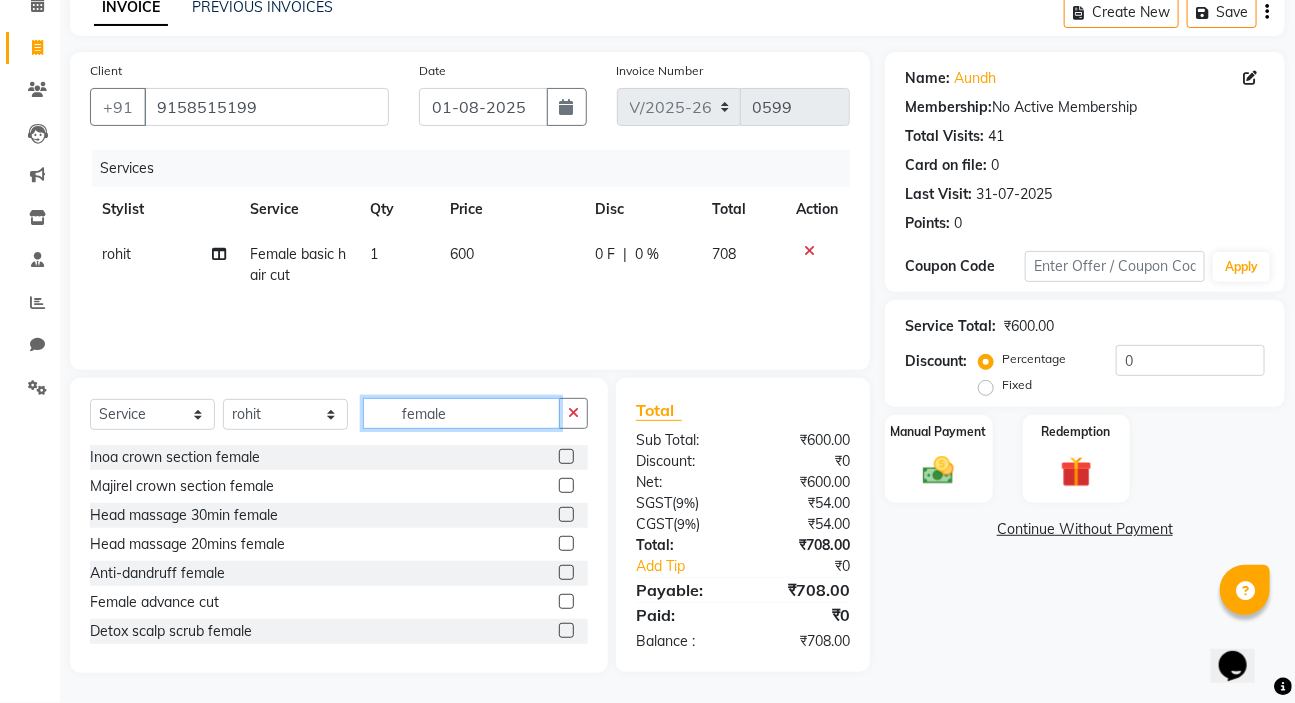 type on "female" 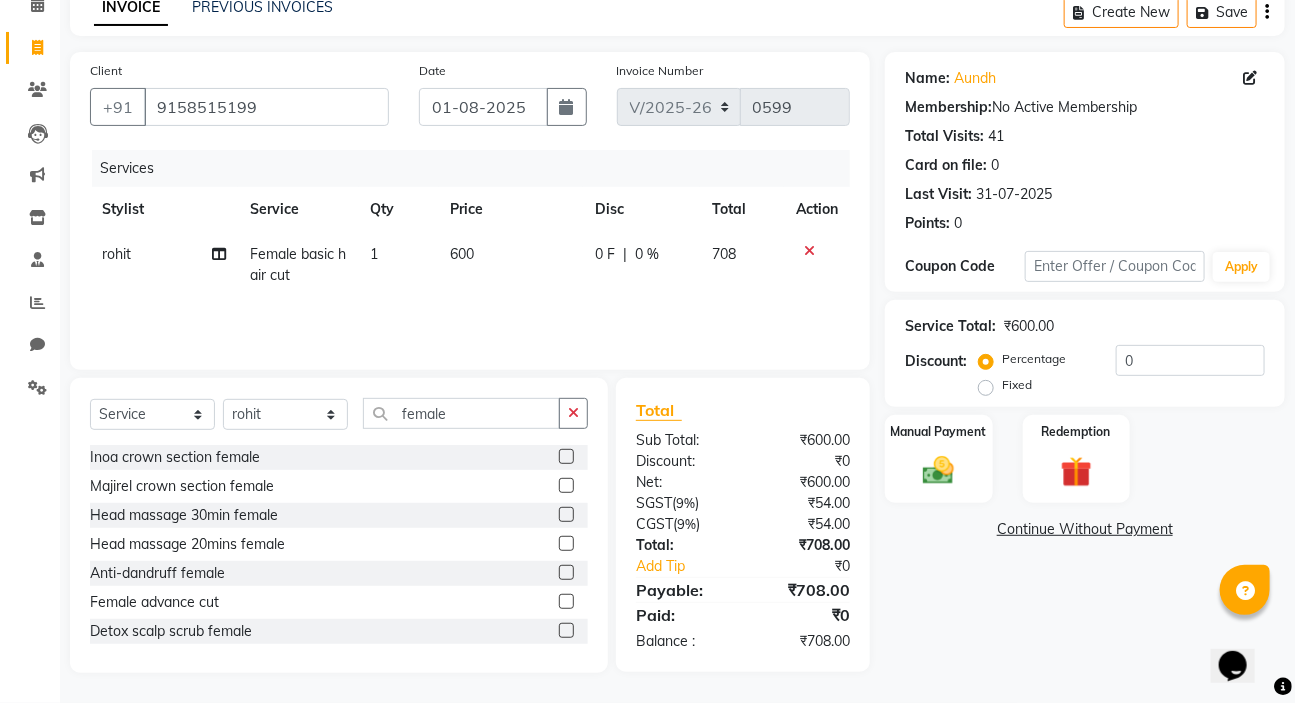 click 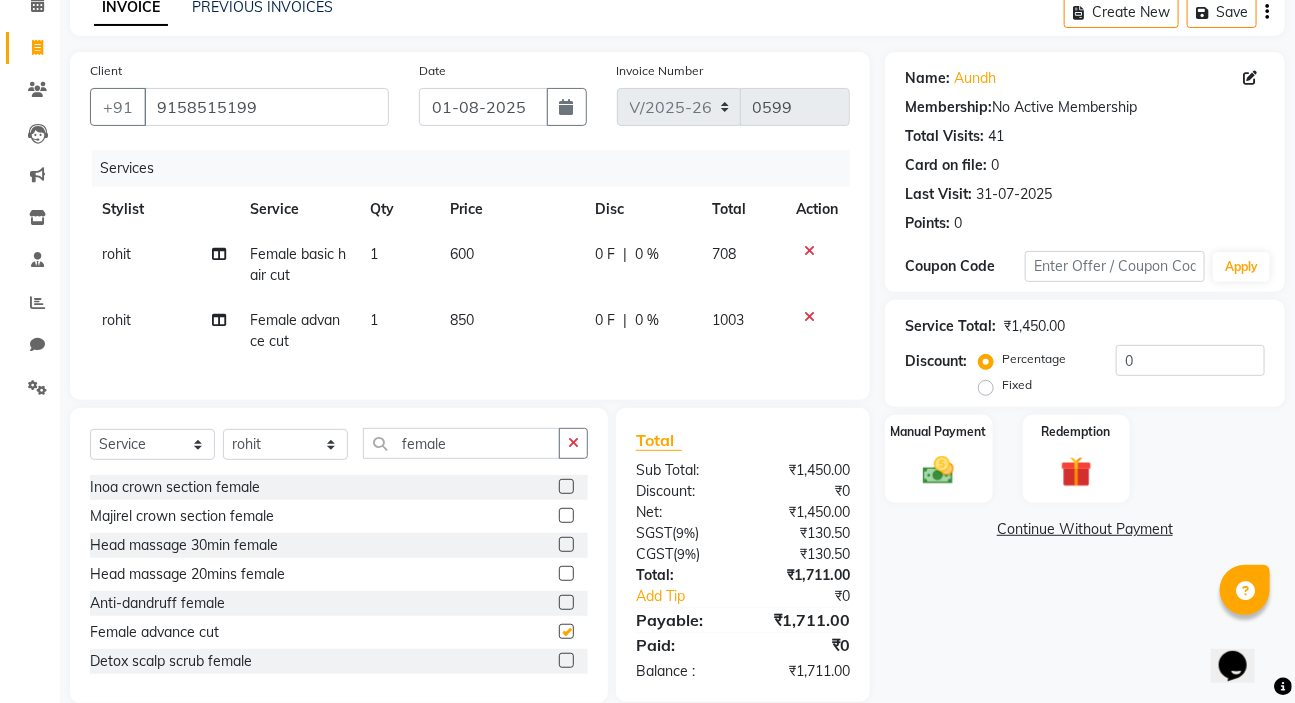 checkbox on "false" 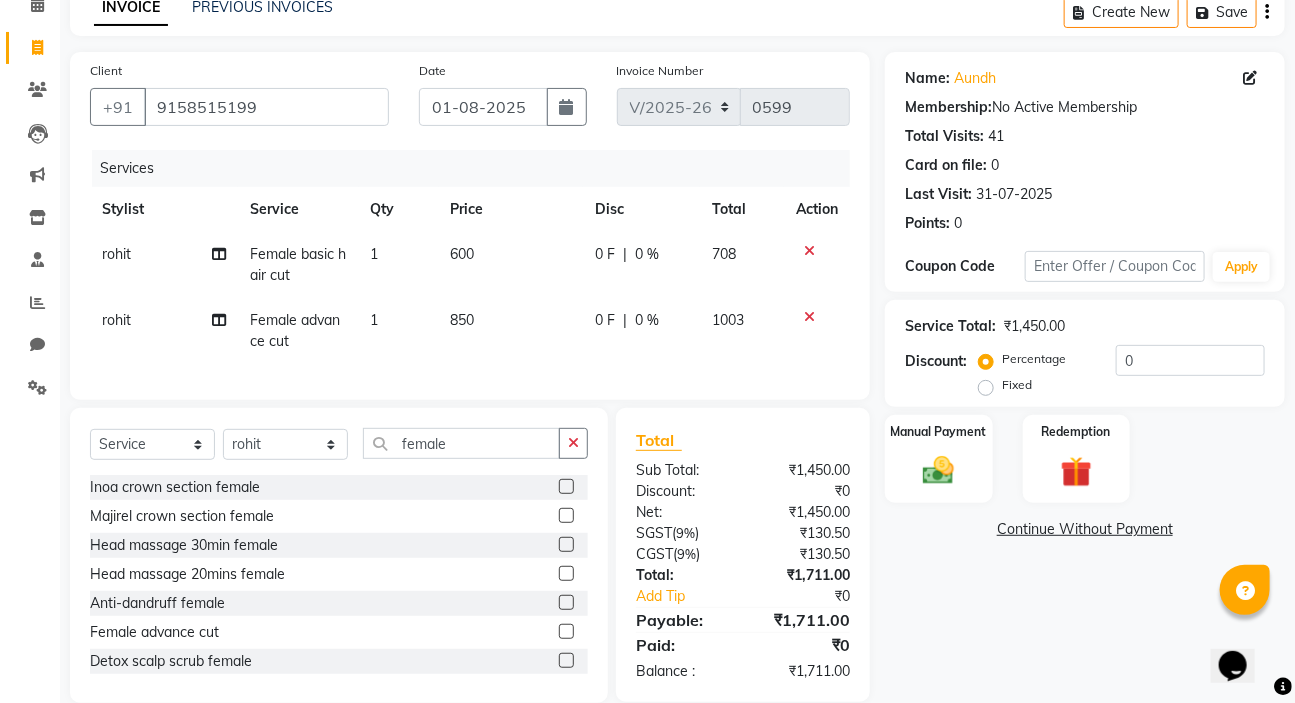 scroll, scrollTop: 142, scrollLeft: 0, axis: vertical 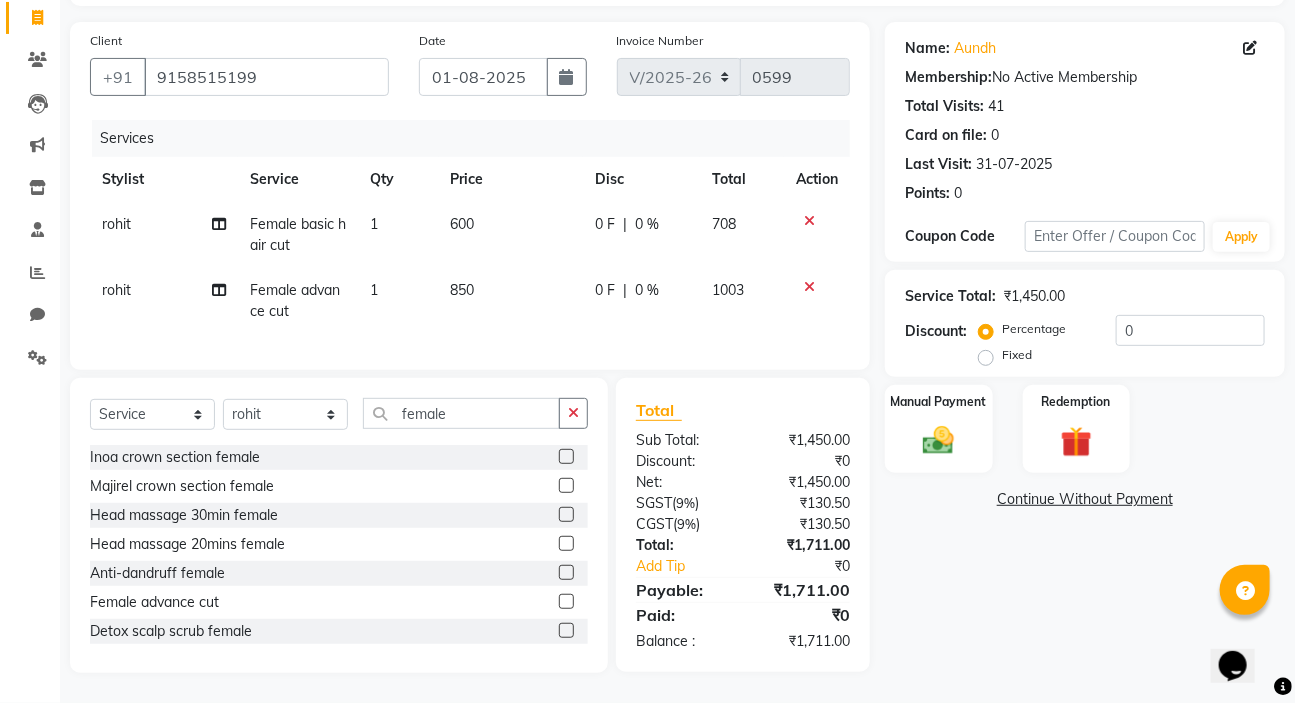drag, startPoint x: 805, startPoint y: 206, endPoint x: 873, endPoint y: 299, distance: 115.2085 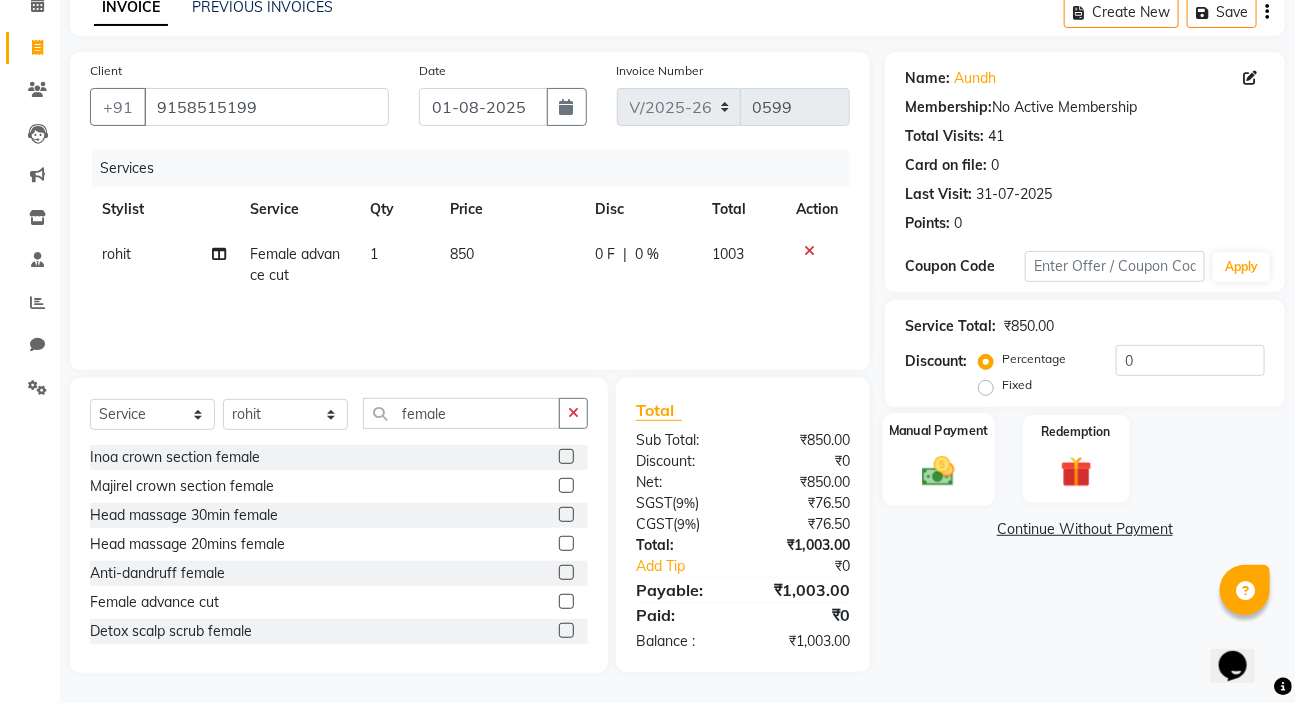 click 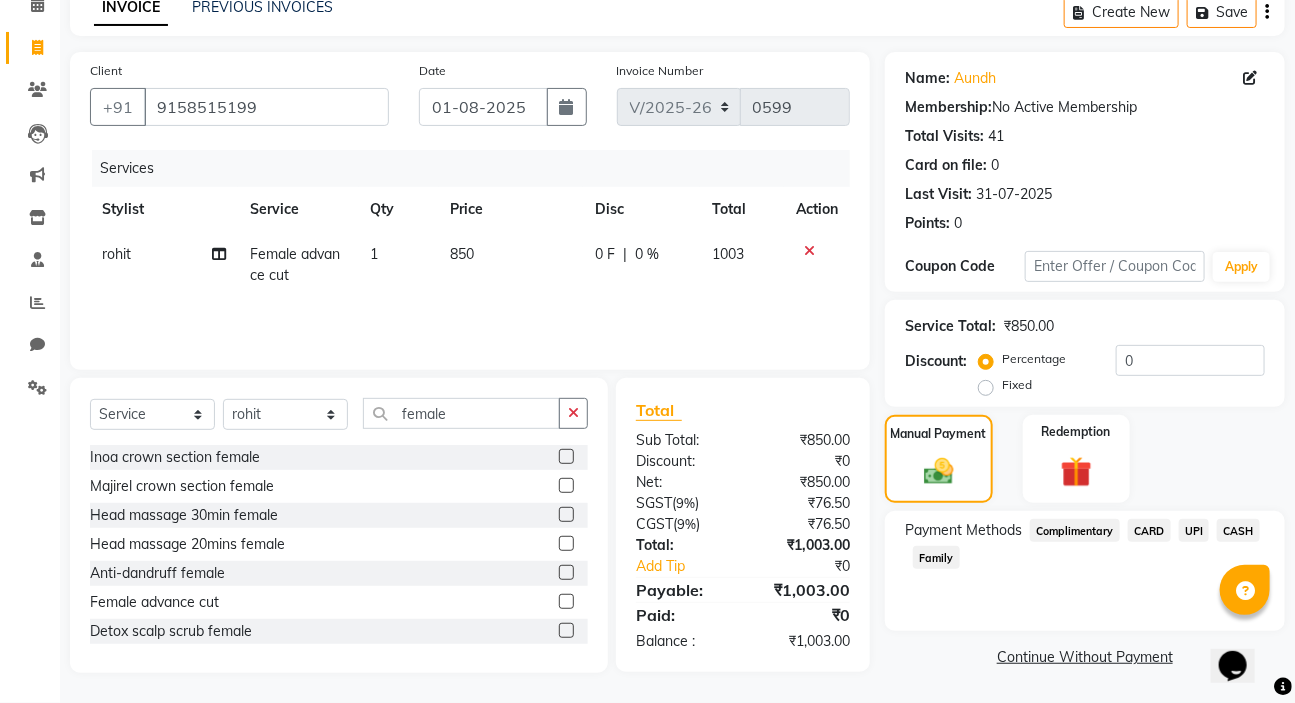 click on "UPI" 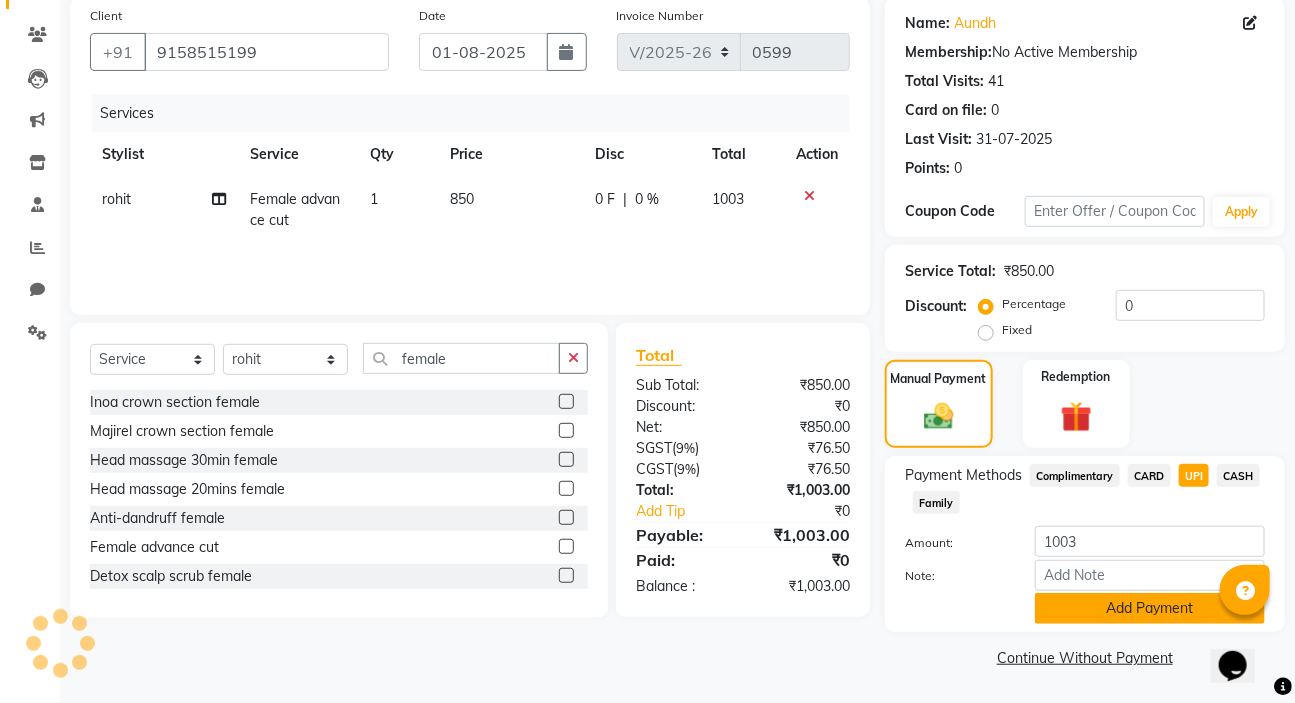 click on "Add Payment" 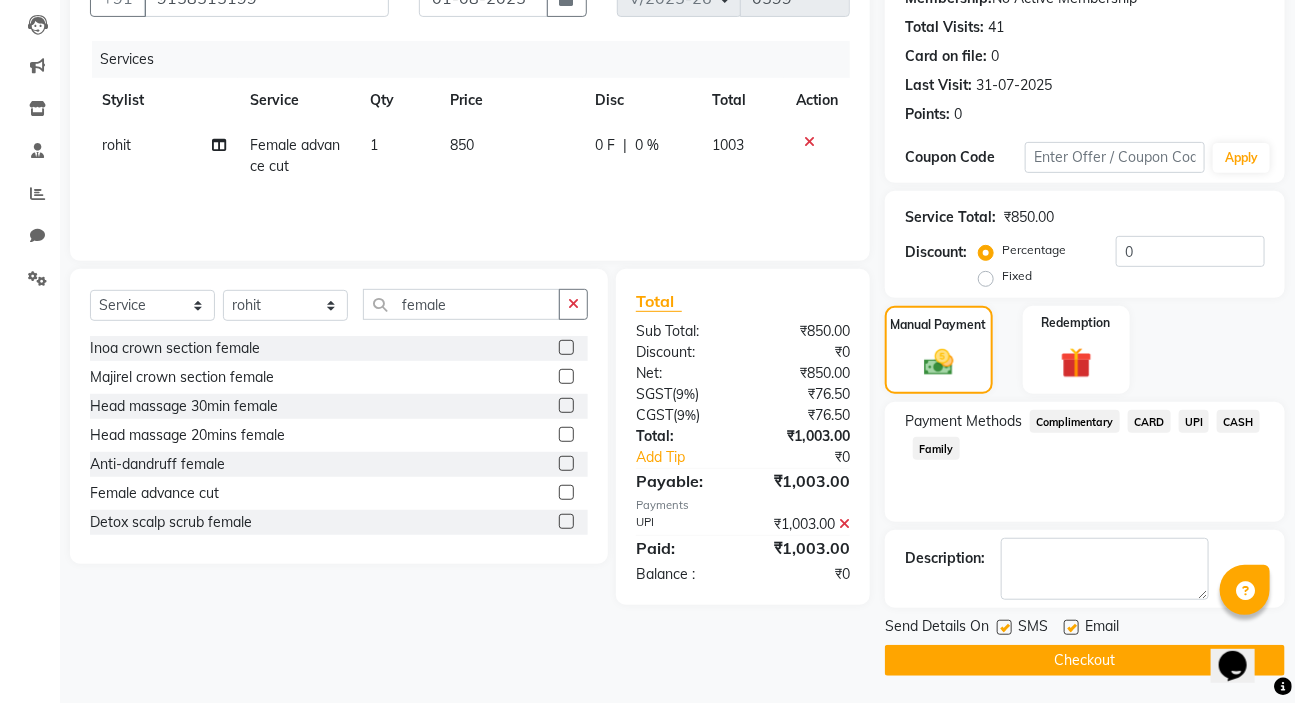 scroll, scrollTop: 210, scrollLeft: 0, axis: vertical 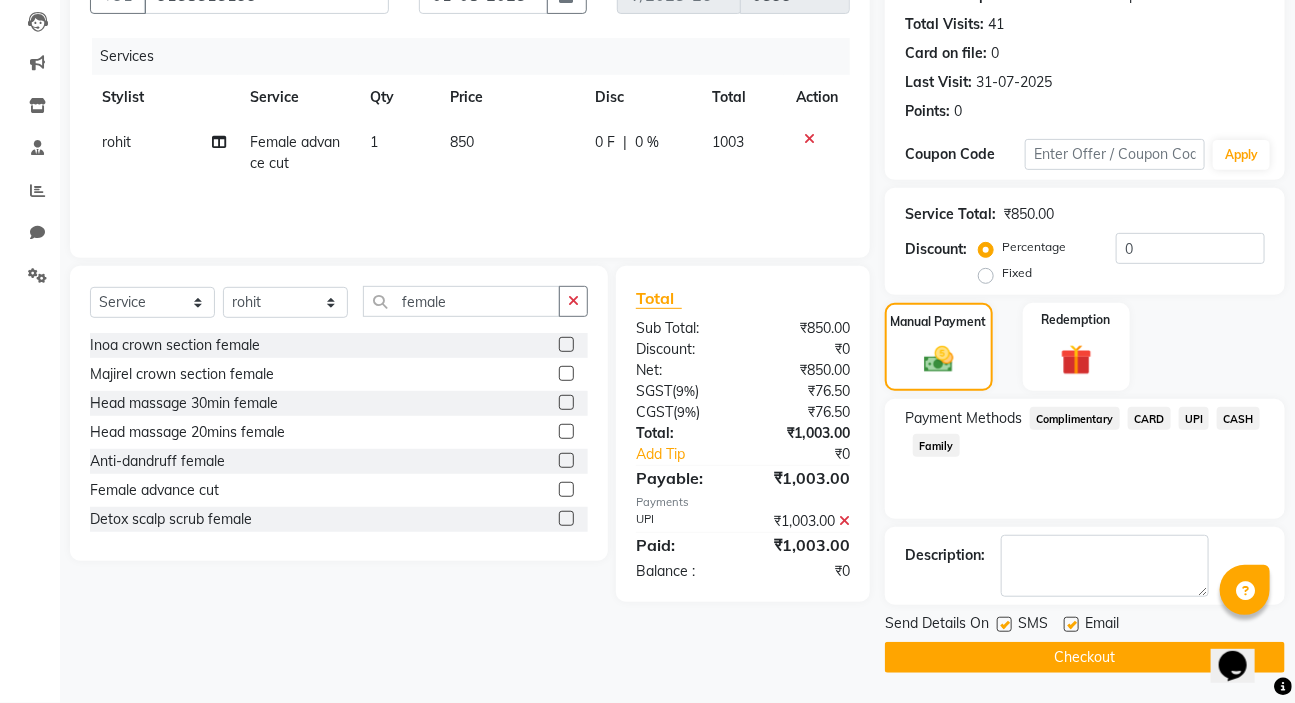 click on "Checkout" 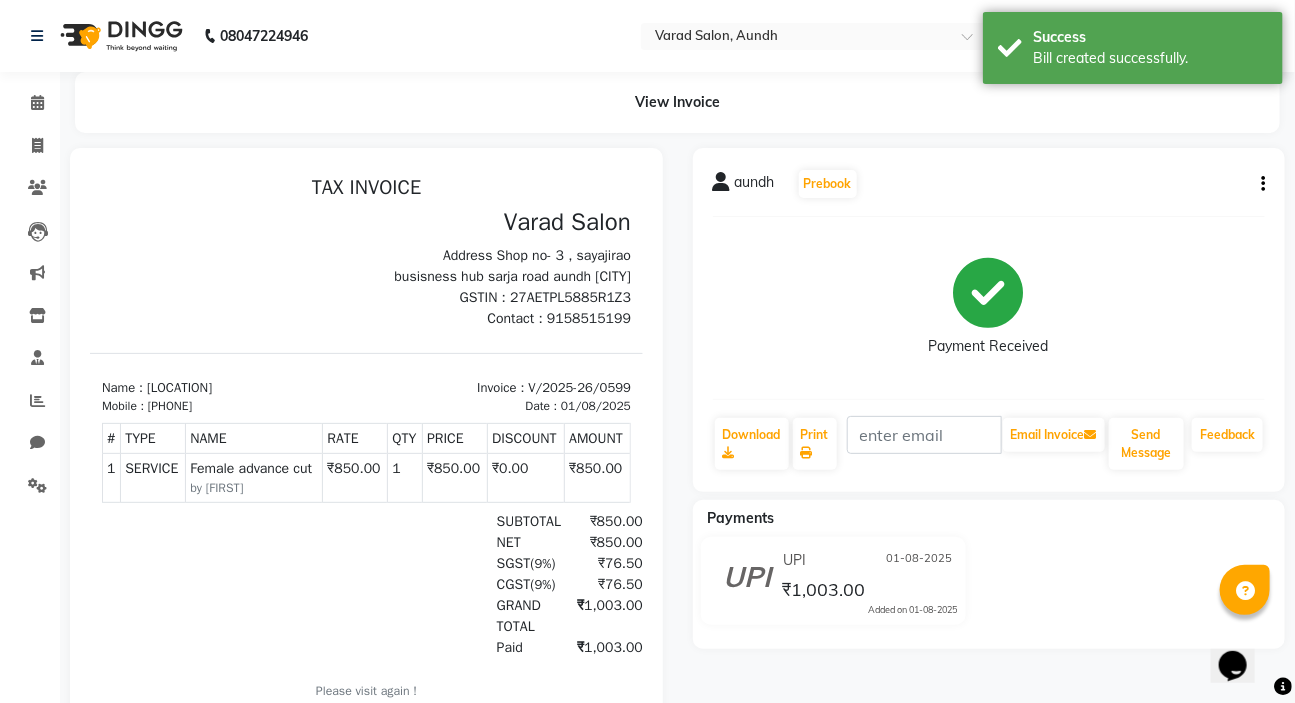 scroll, scrollTop: 0, scrollLeft: 0, axis: both 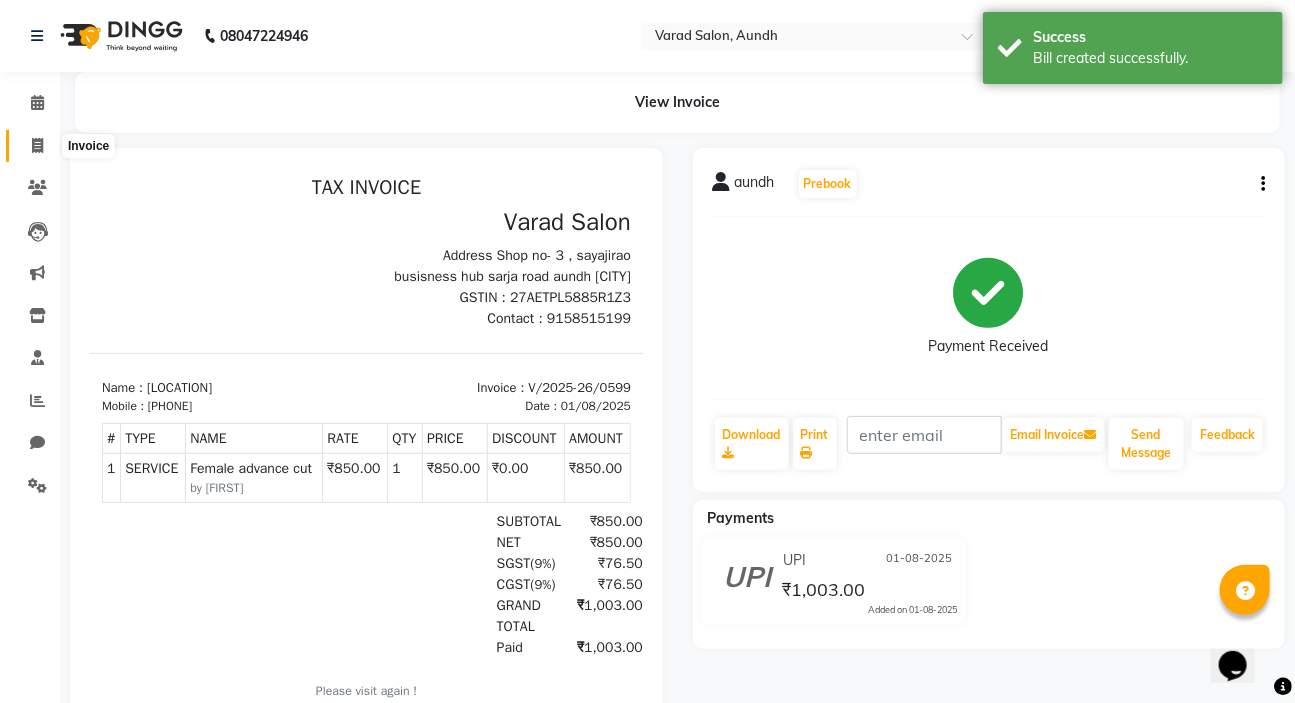 drag, startPoint x: 33, startPoint y: 150, endPoint x: 115, endPoint y: 133, distance: 83.74366 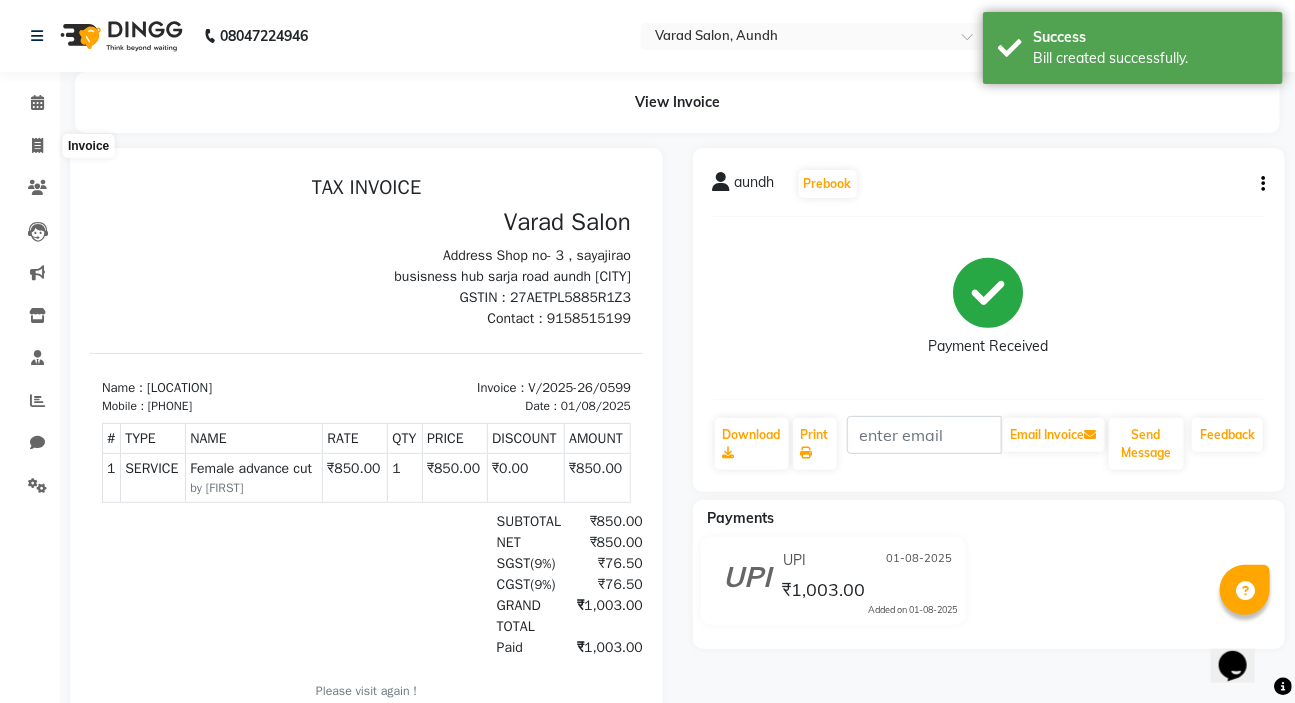 select on "service" 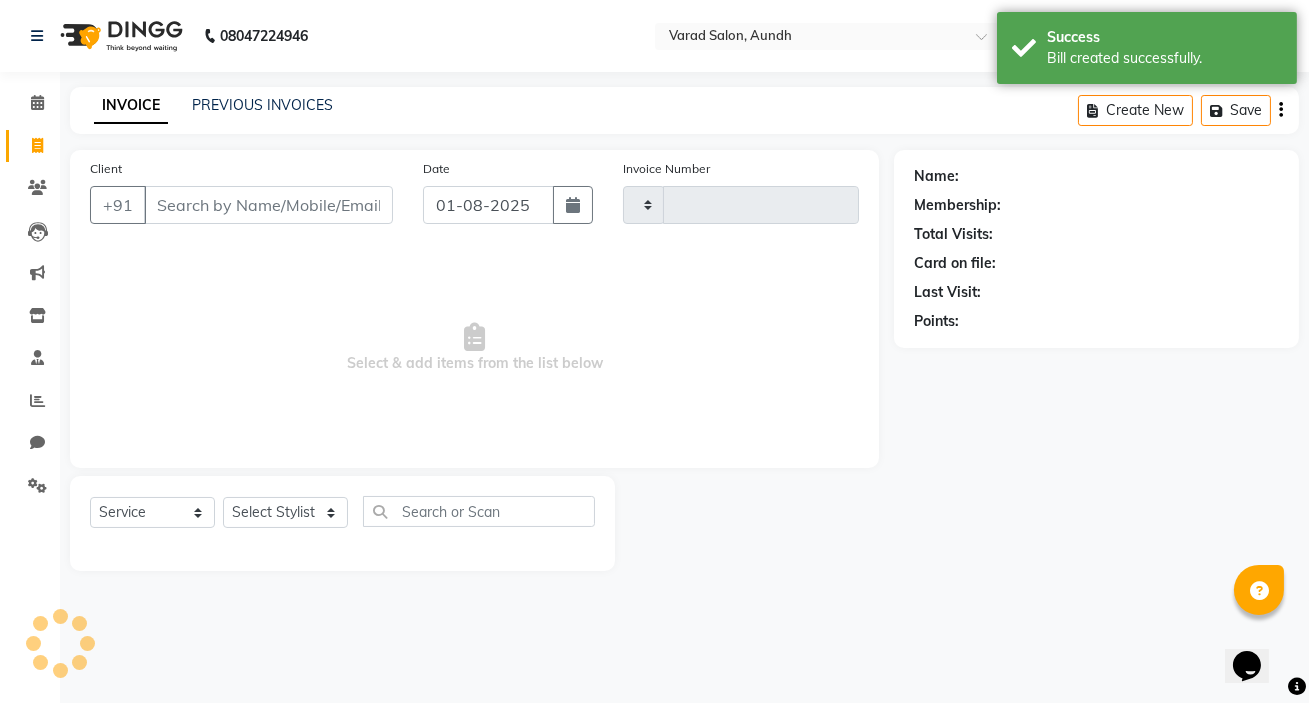 type on "0600" 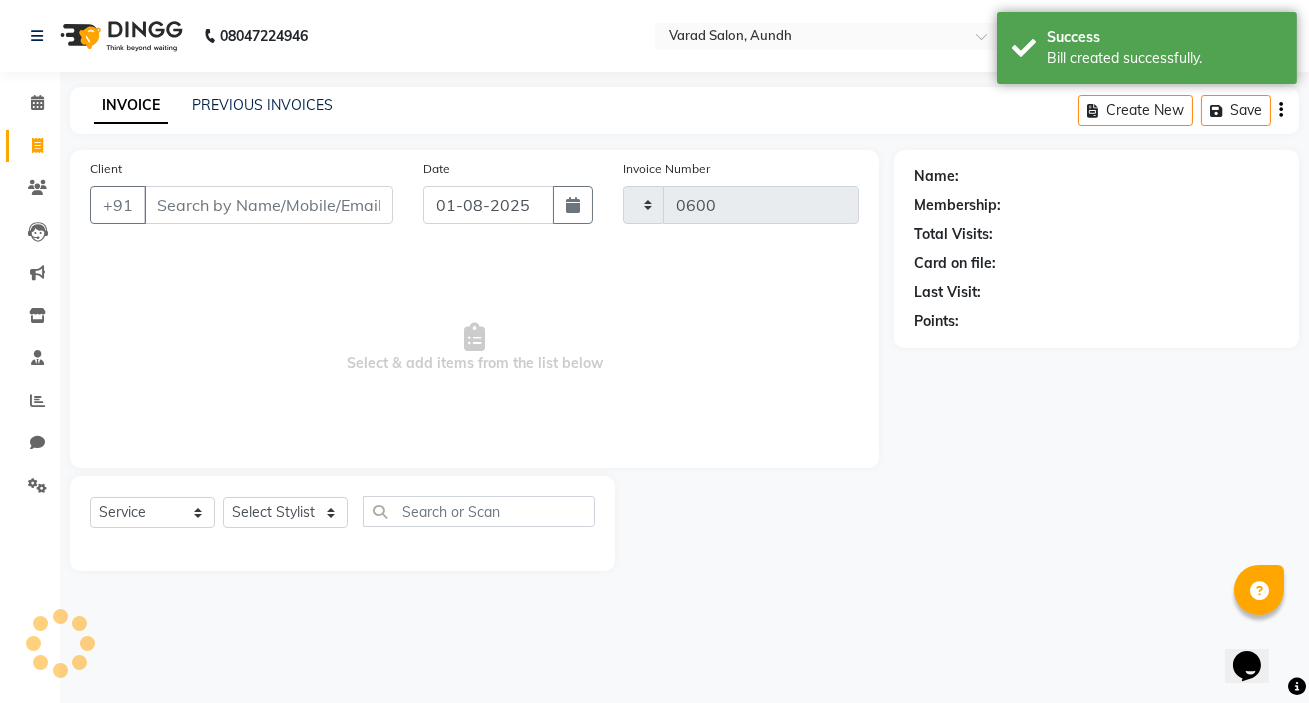 select on "7550" 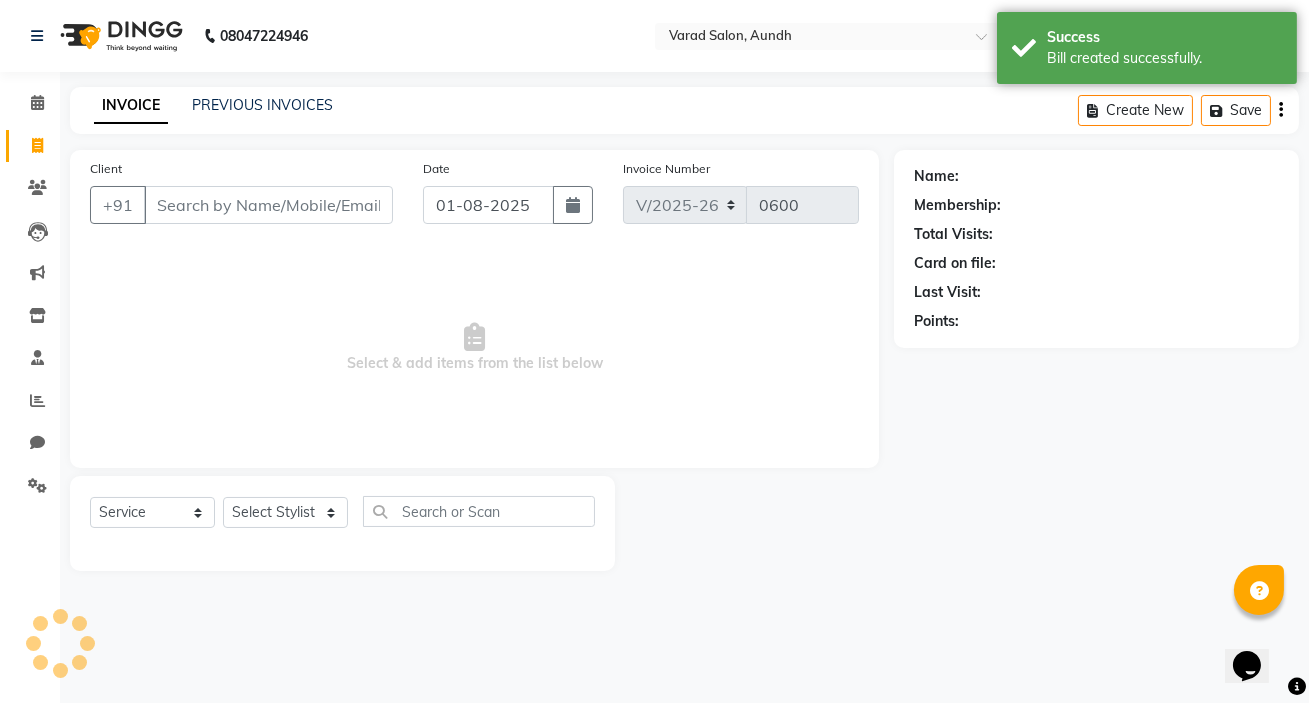 click on "Client" at bounding box center (268, 205) 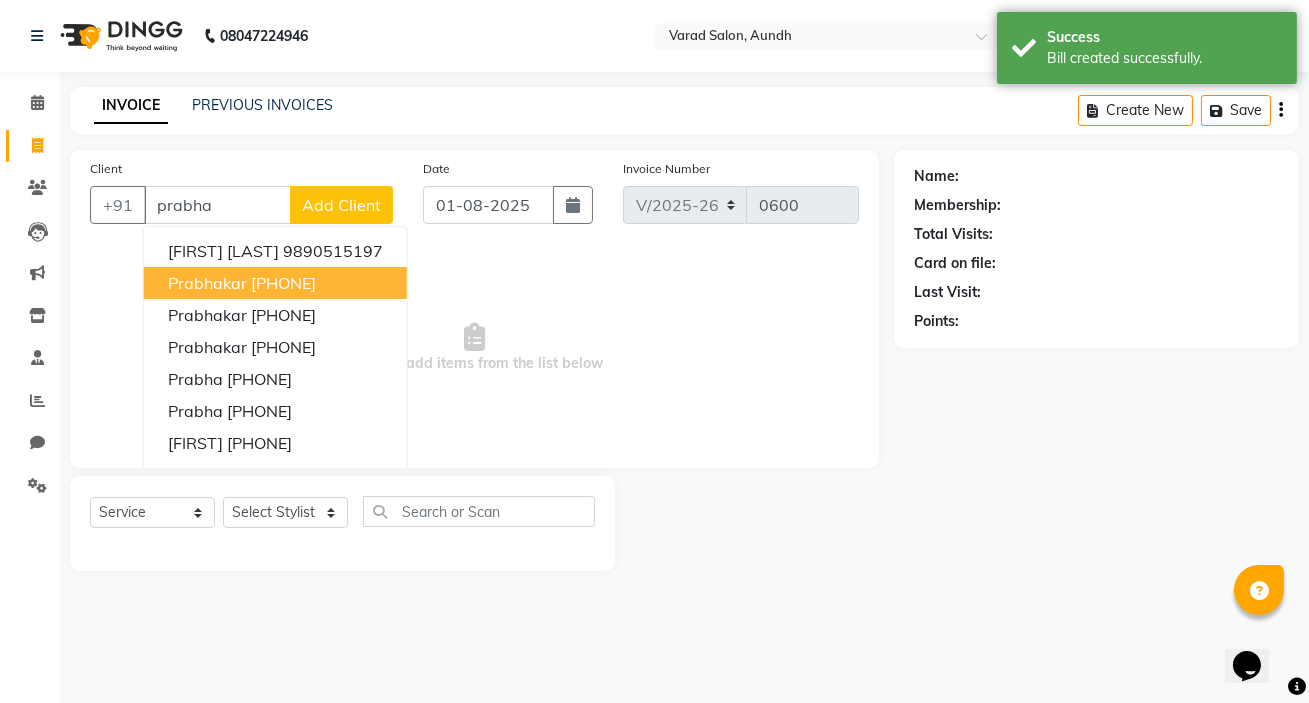 click on "[PHONE]" at bounding box center [283, 283] 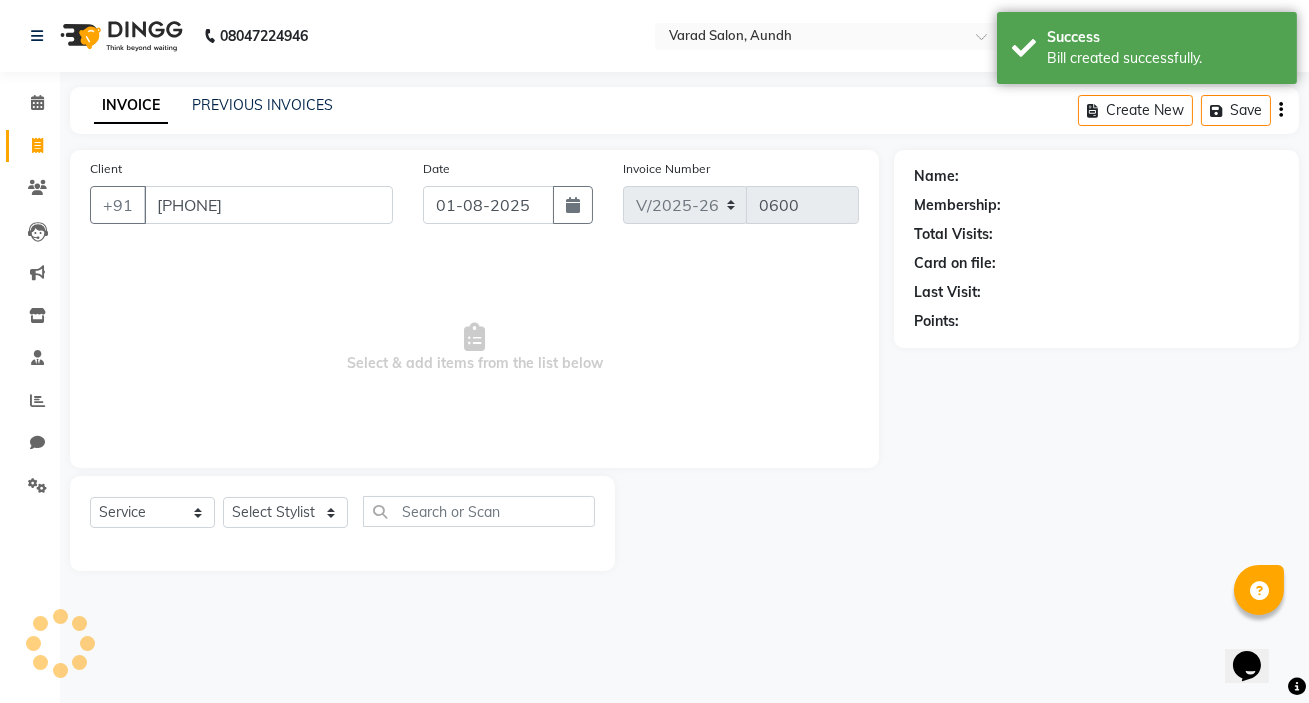 type on "[PHONE]" 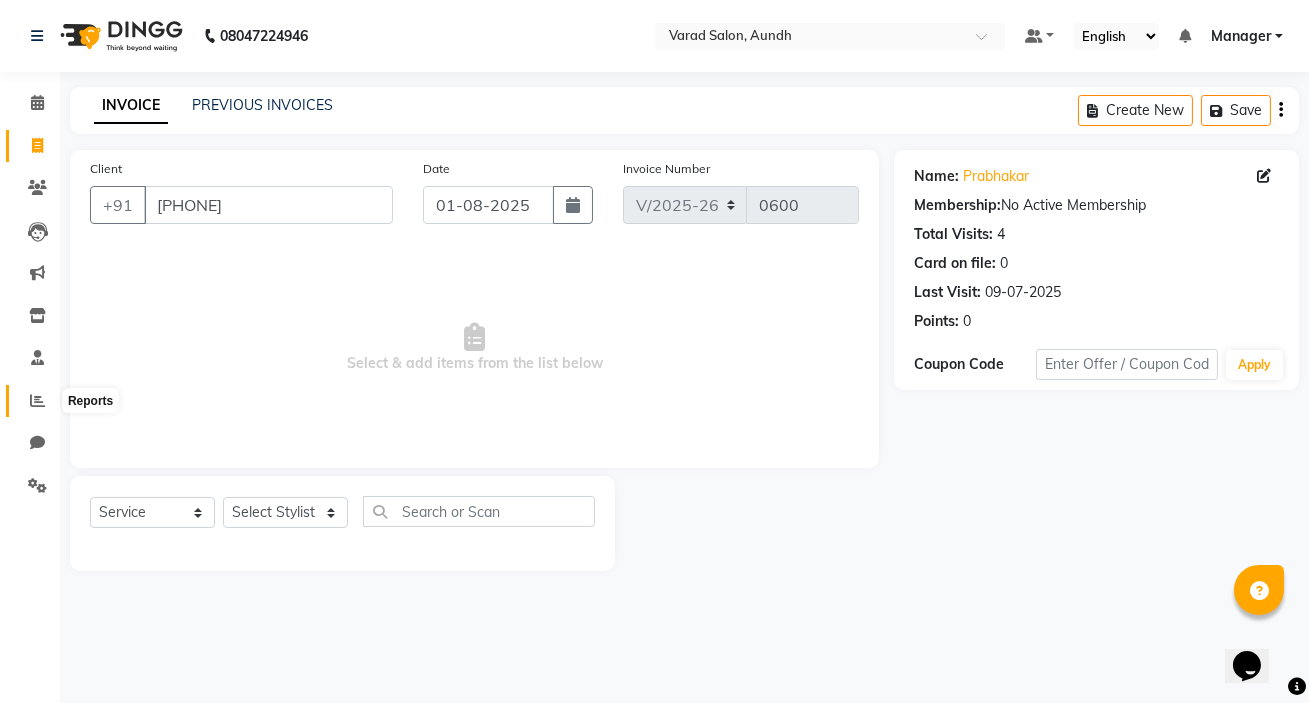 click 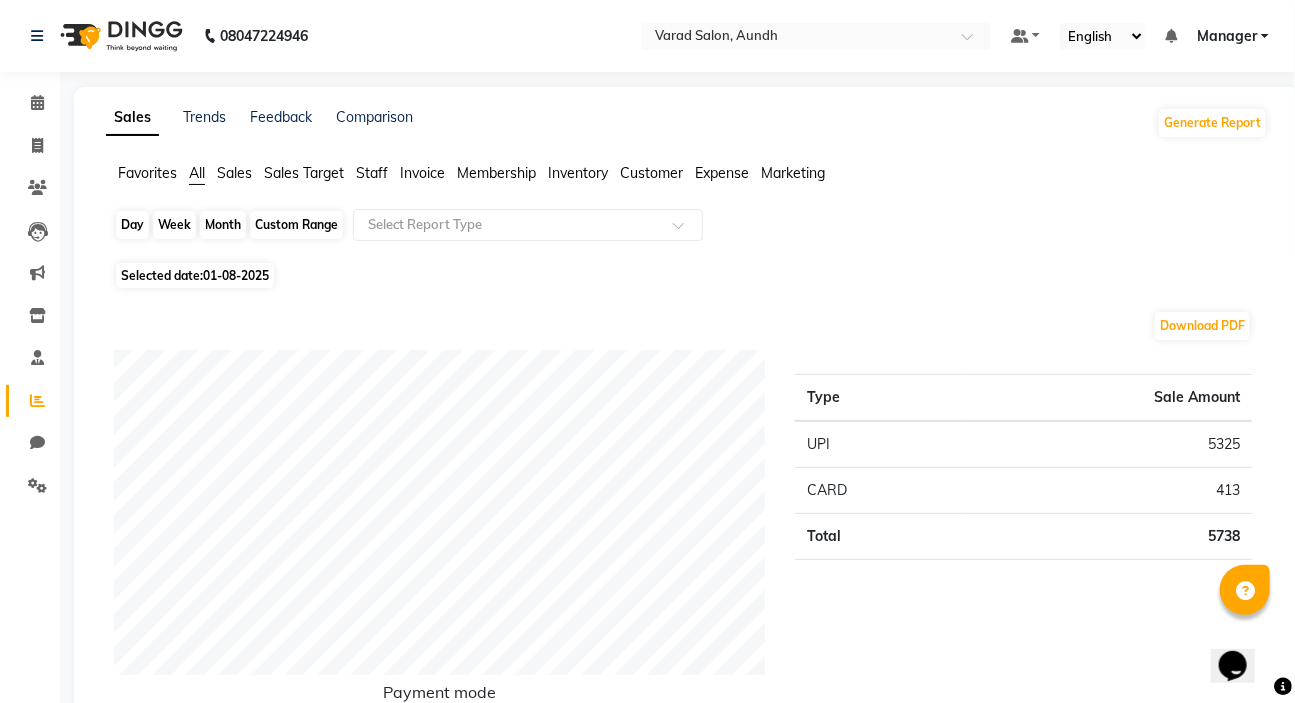 click on "Day" 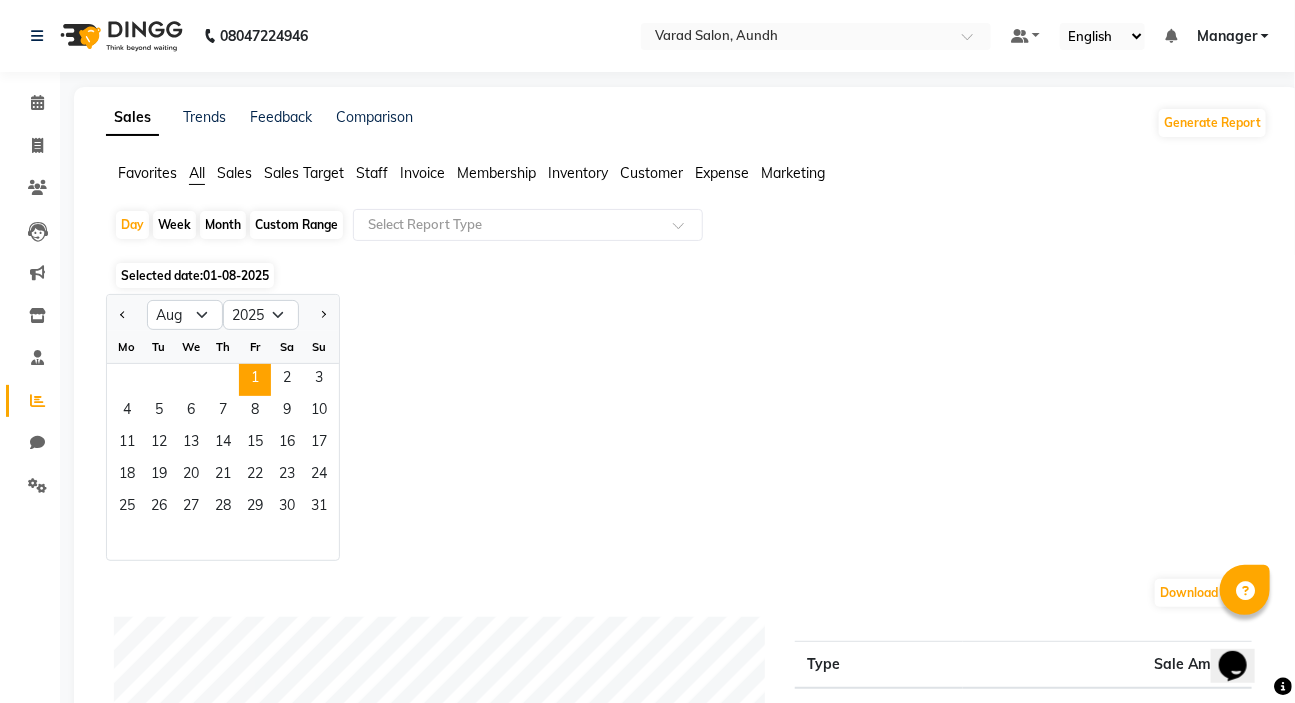 click on "Month" 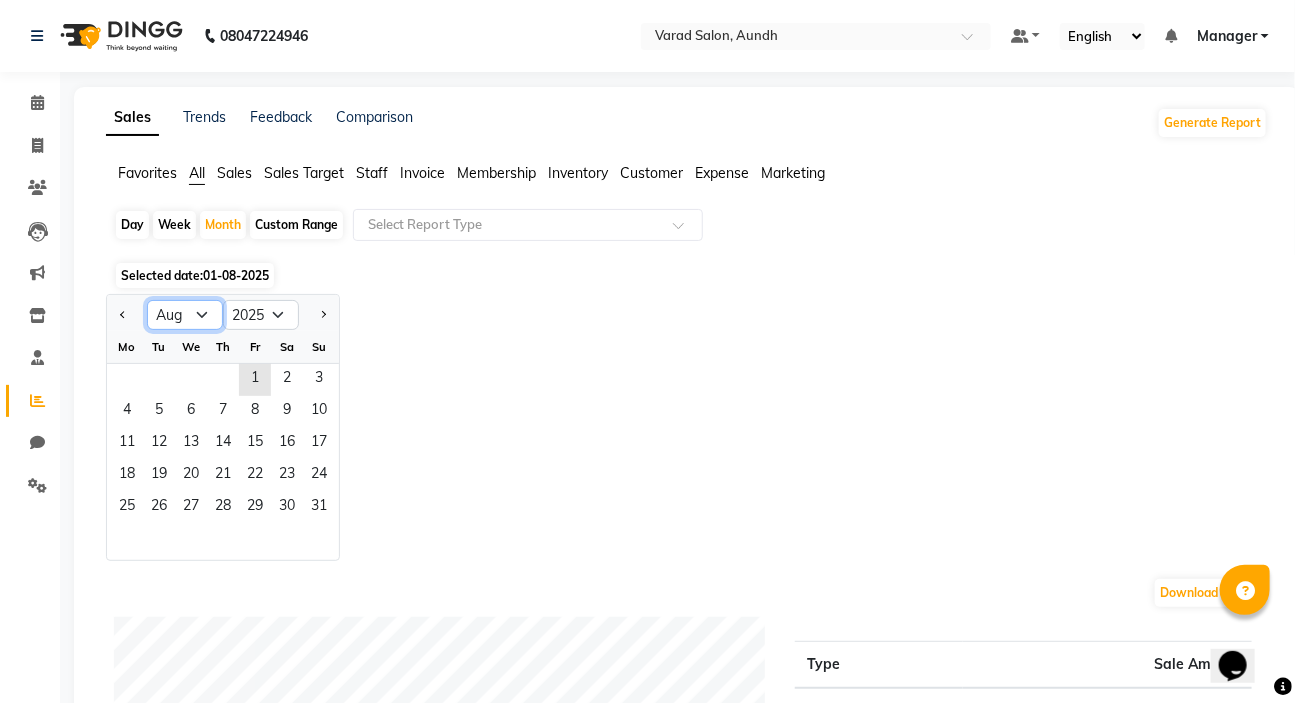click on "Jan Feb Mar Apr May Jun Jul Aug Sep Oct Nov Dec" 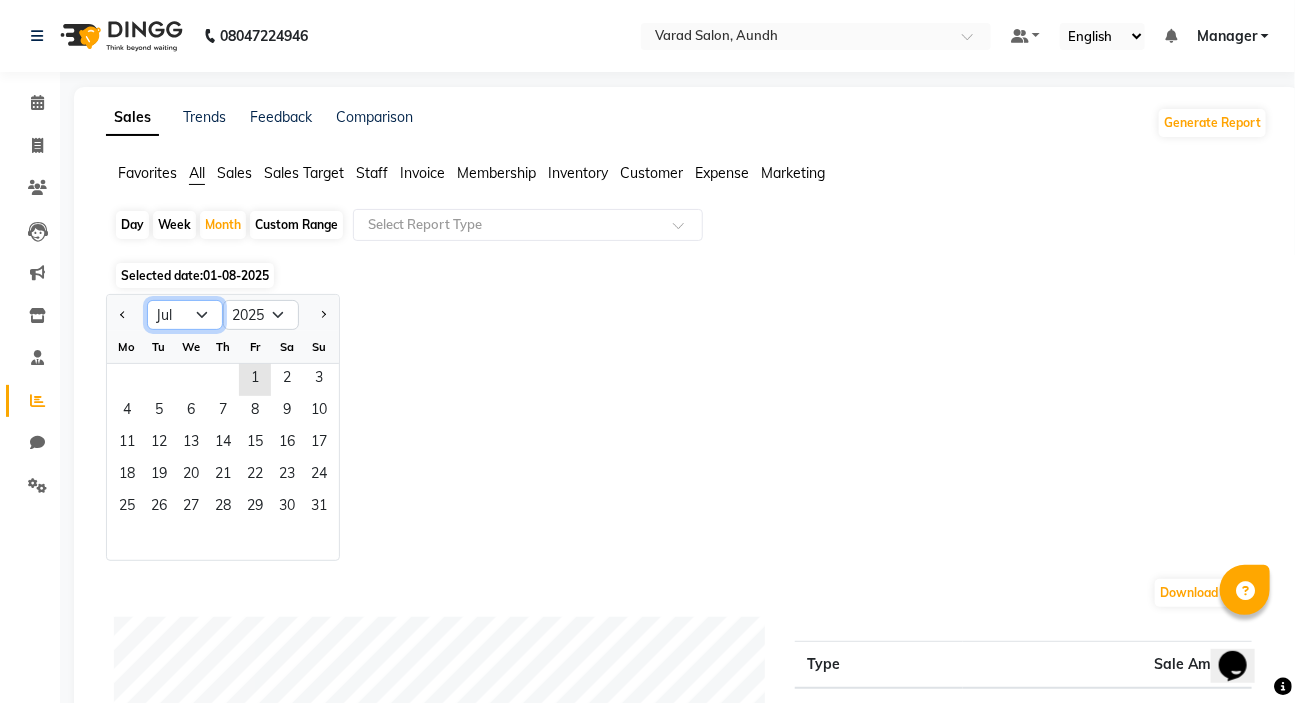 click on "Jan Feb Mar Apr May Jun Jul Aug Sep Oct Nov Dec" 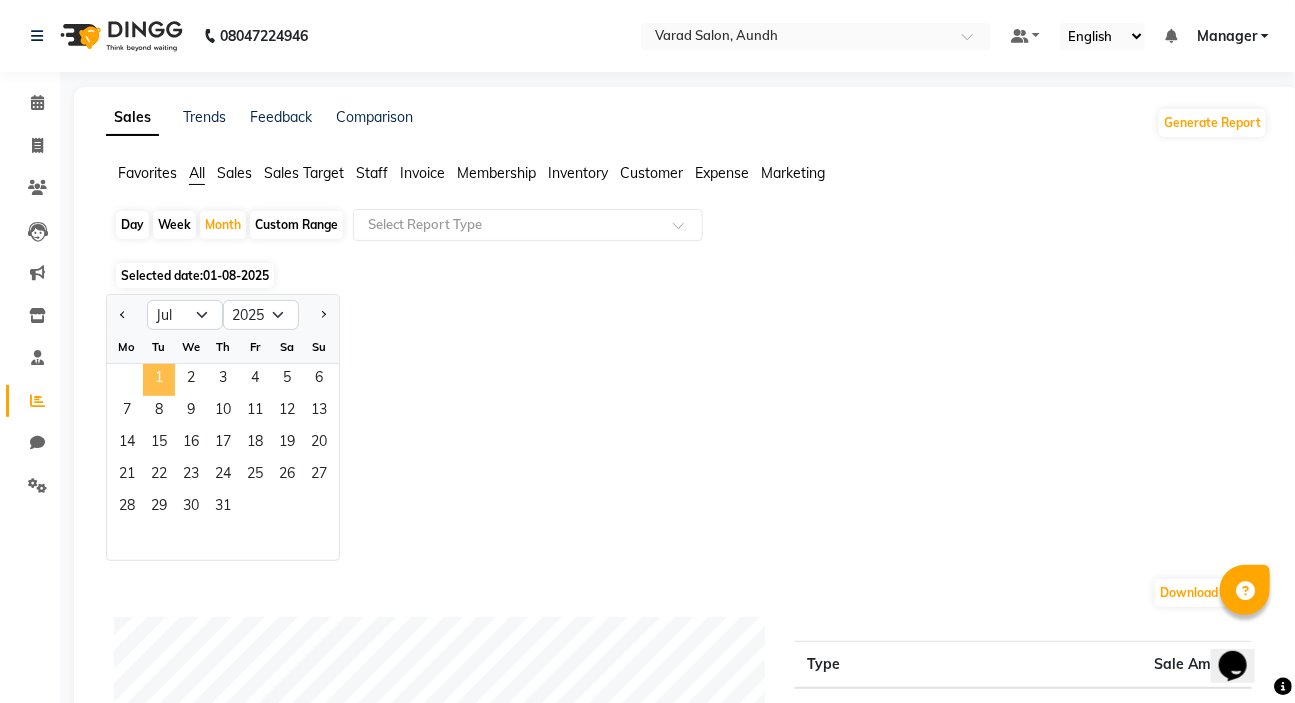 click on "1" 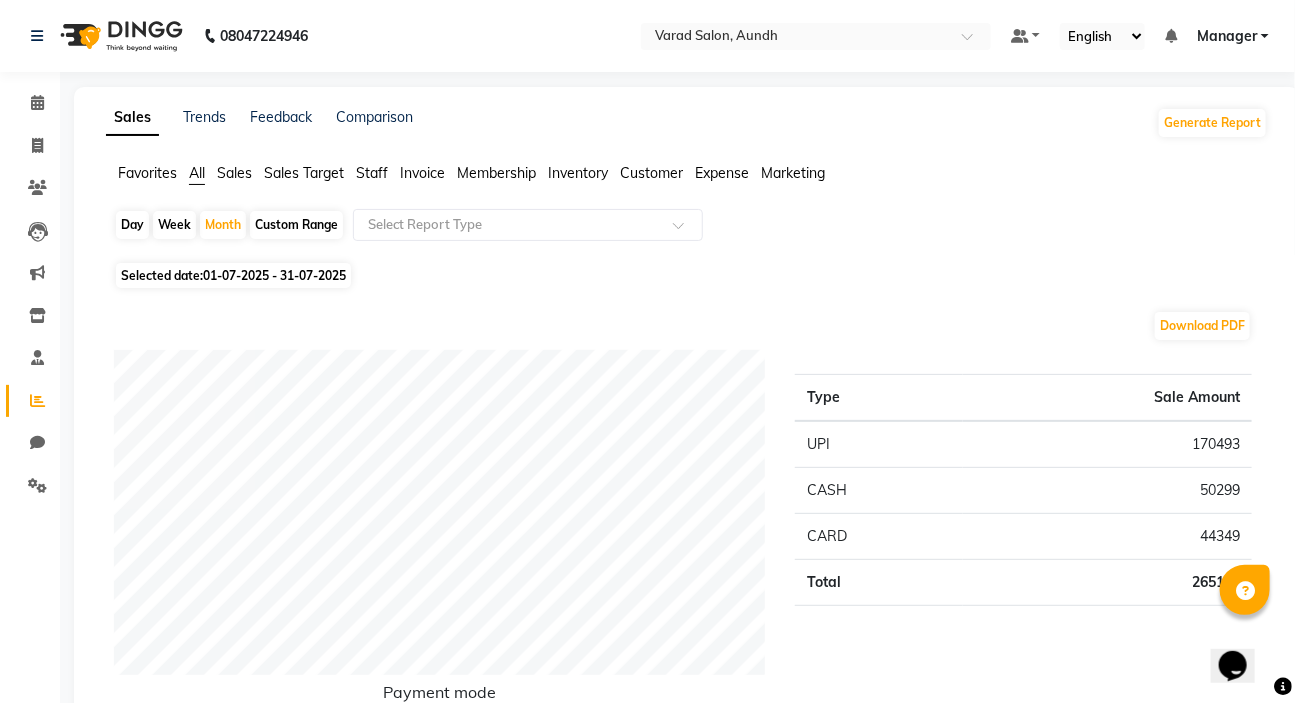 click on "Custom Range" 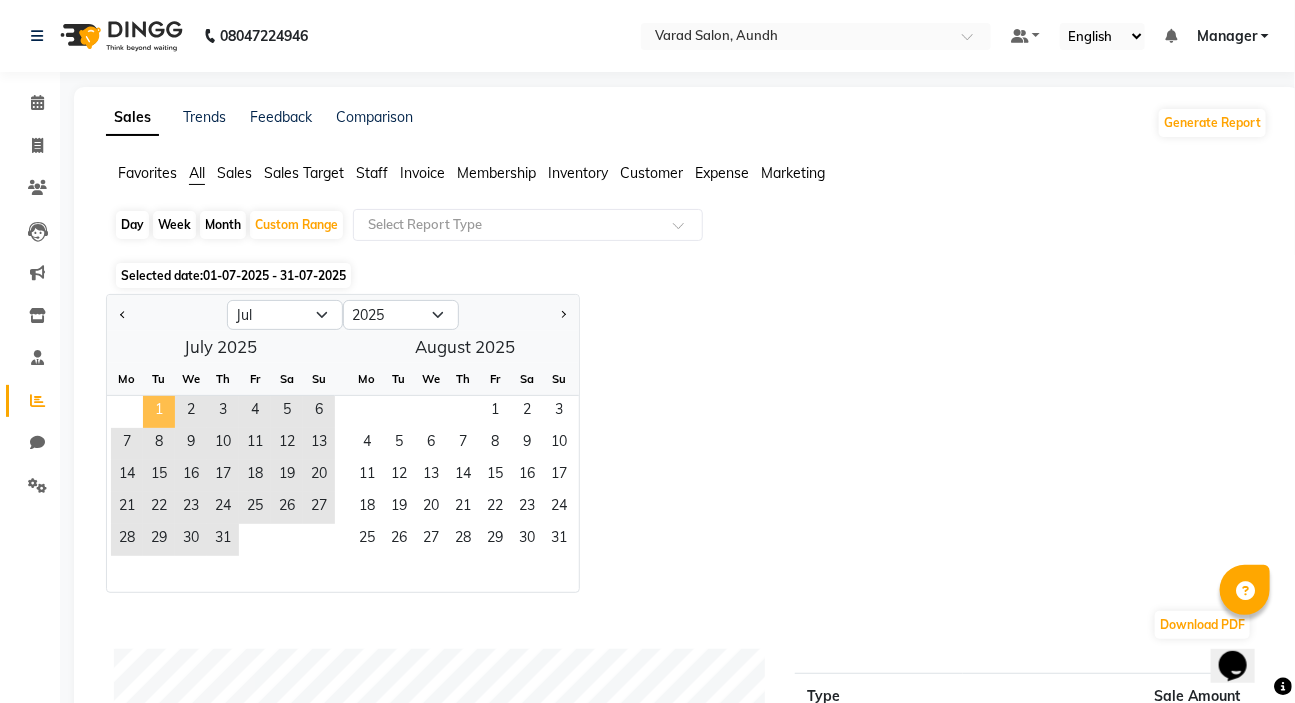 click on "1" 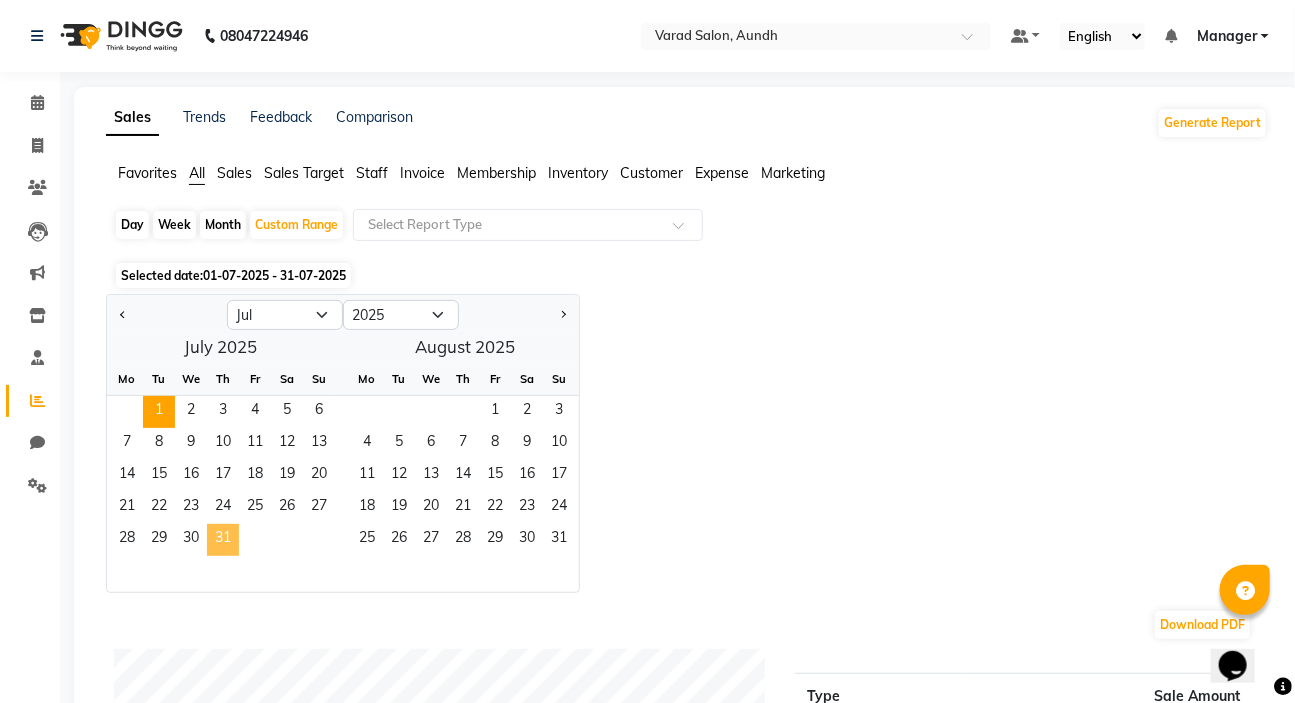 click on "31" 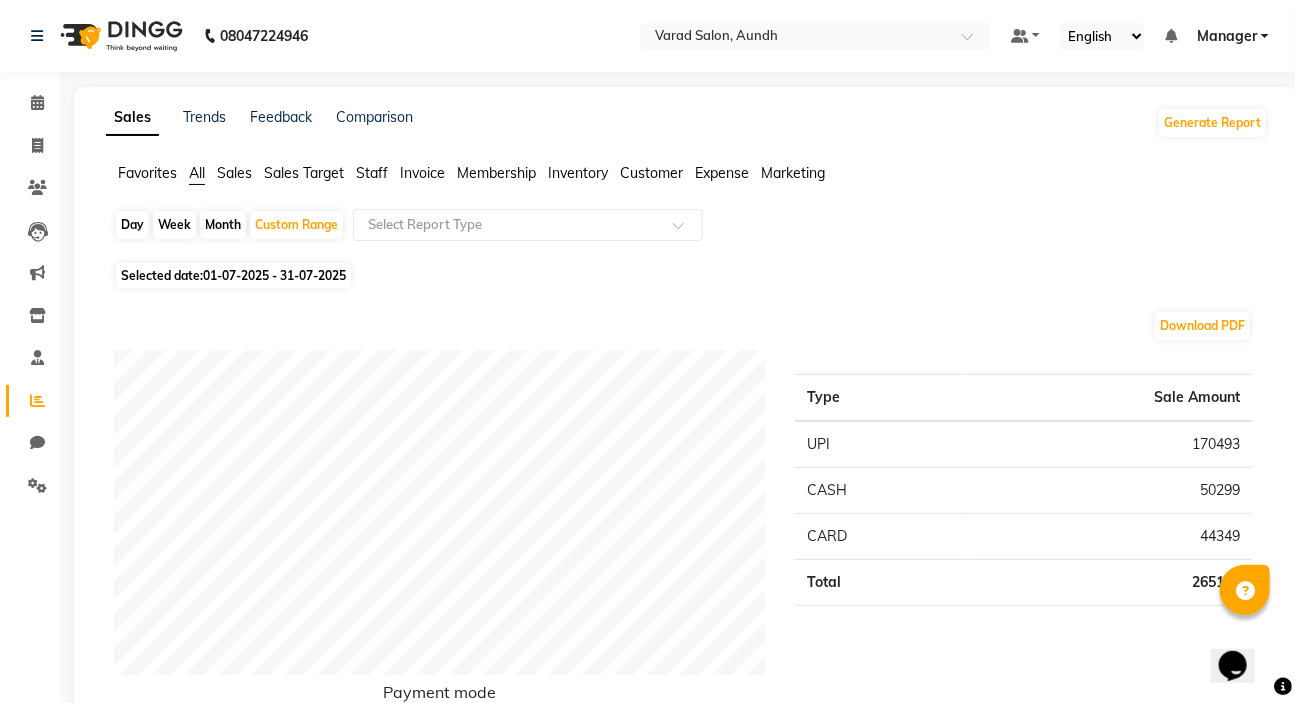 click on "Sales" 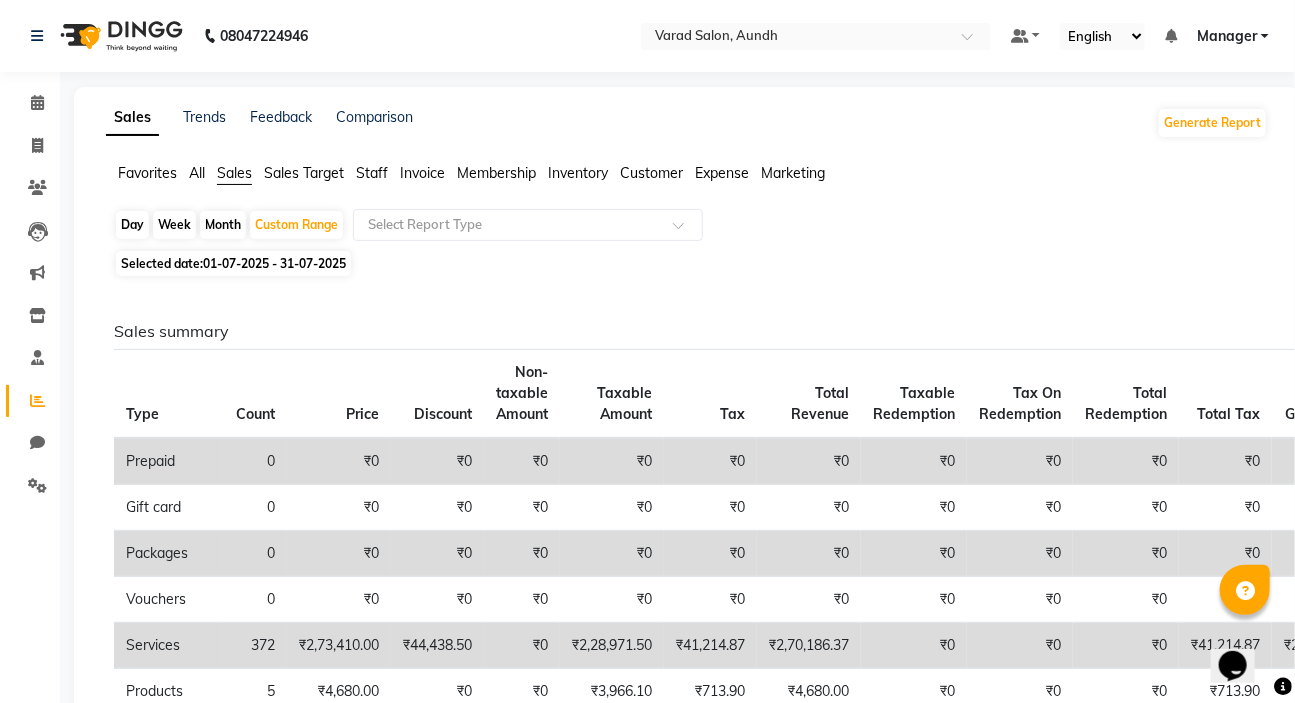 click on "Sales Target" 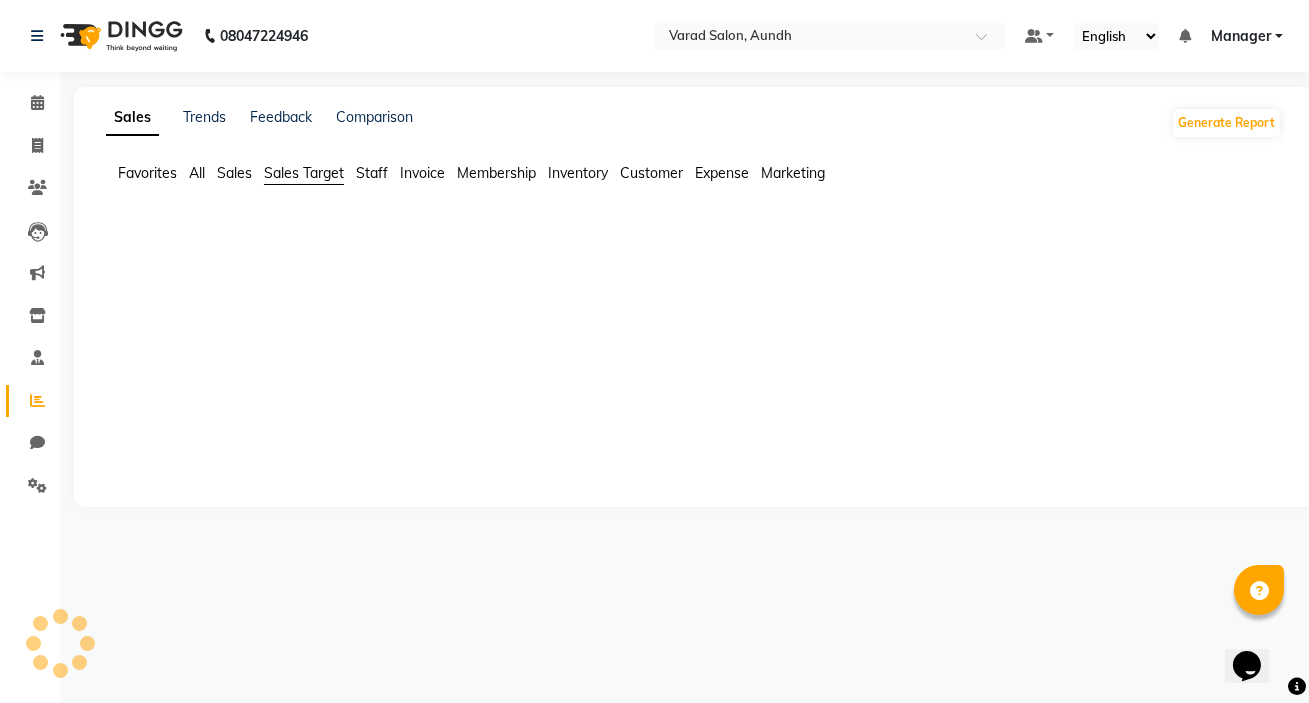 click on "Sales" 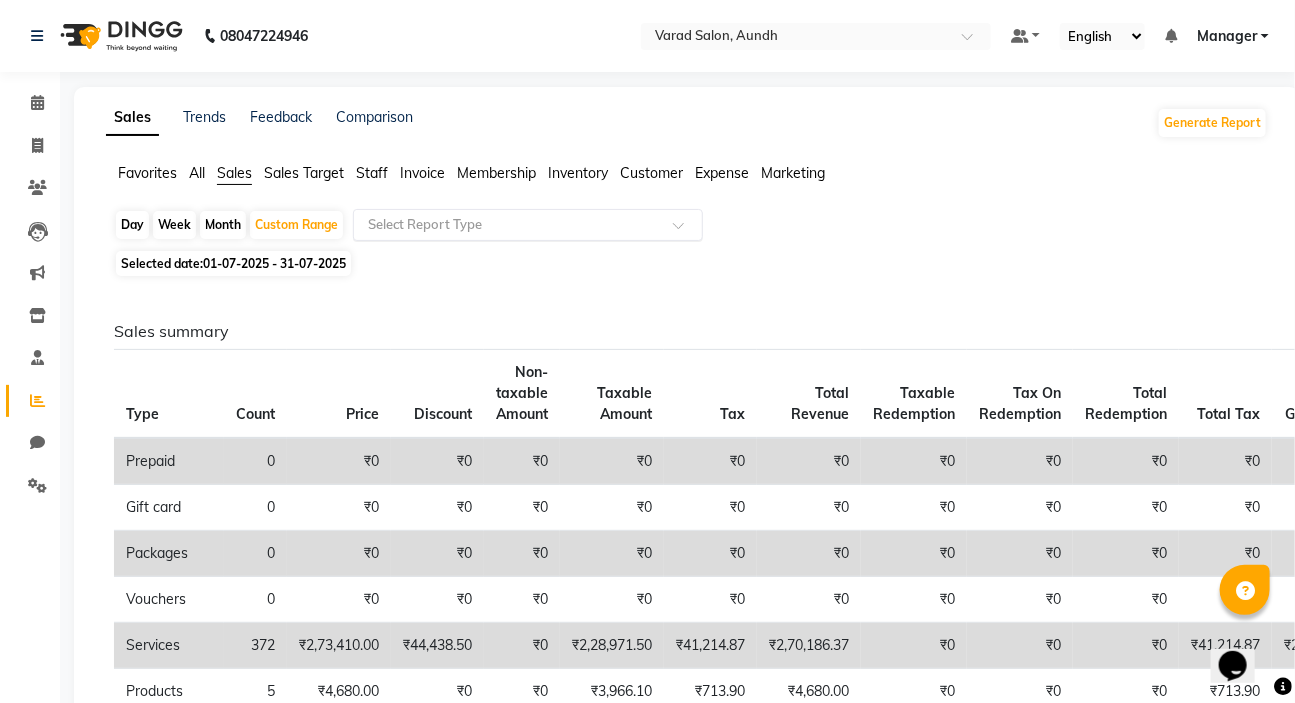 click 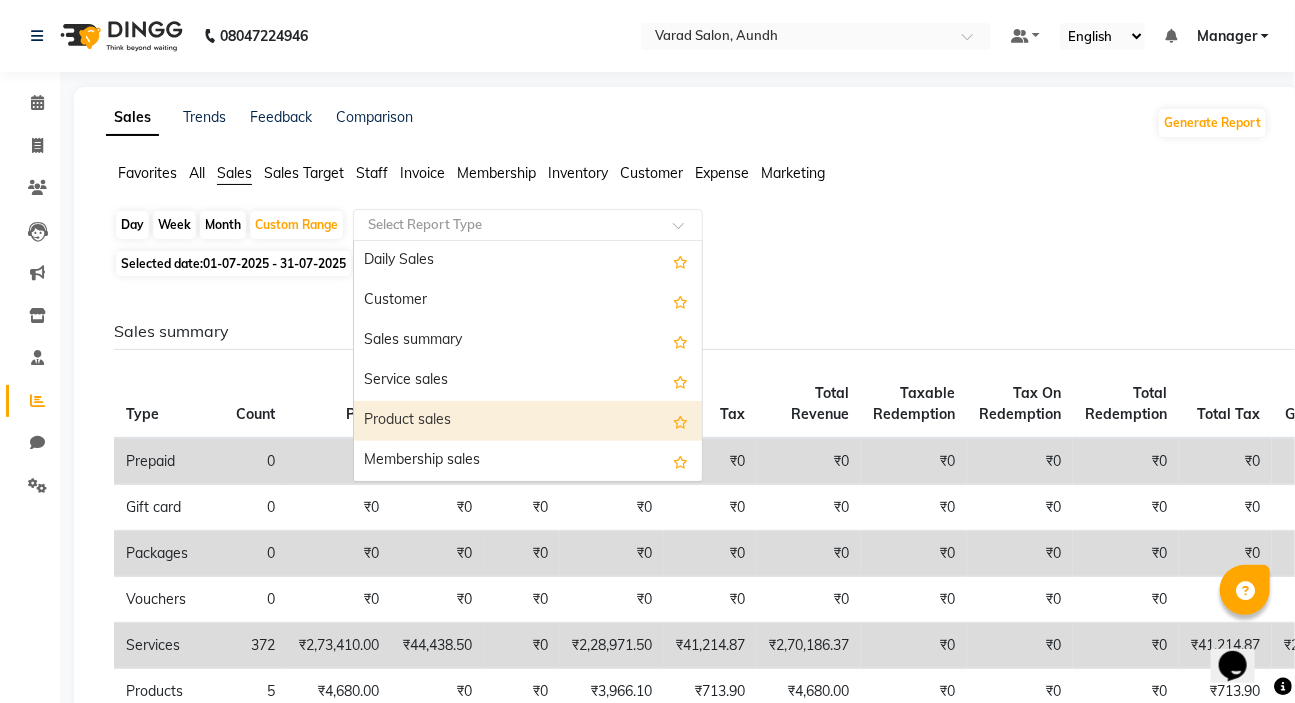 click on "Product sales" at bounding box center (528, 421) 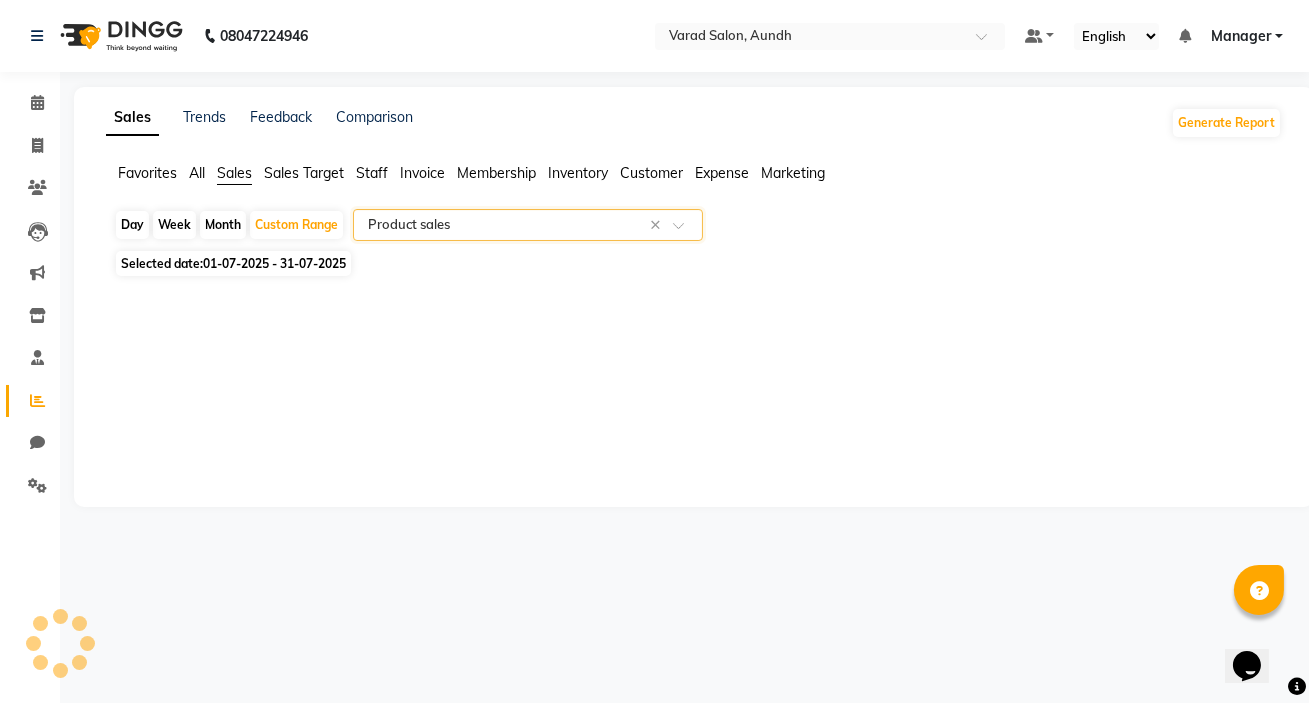 select on "full_report" 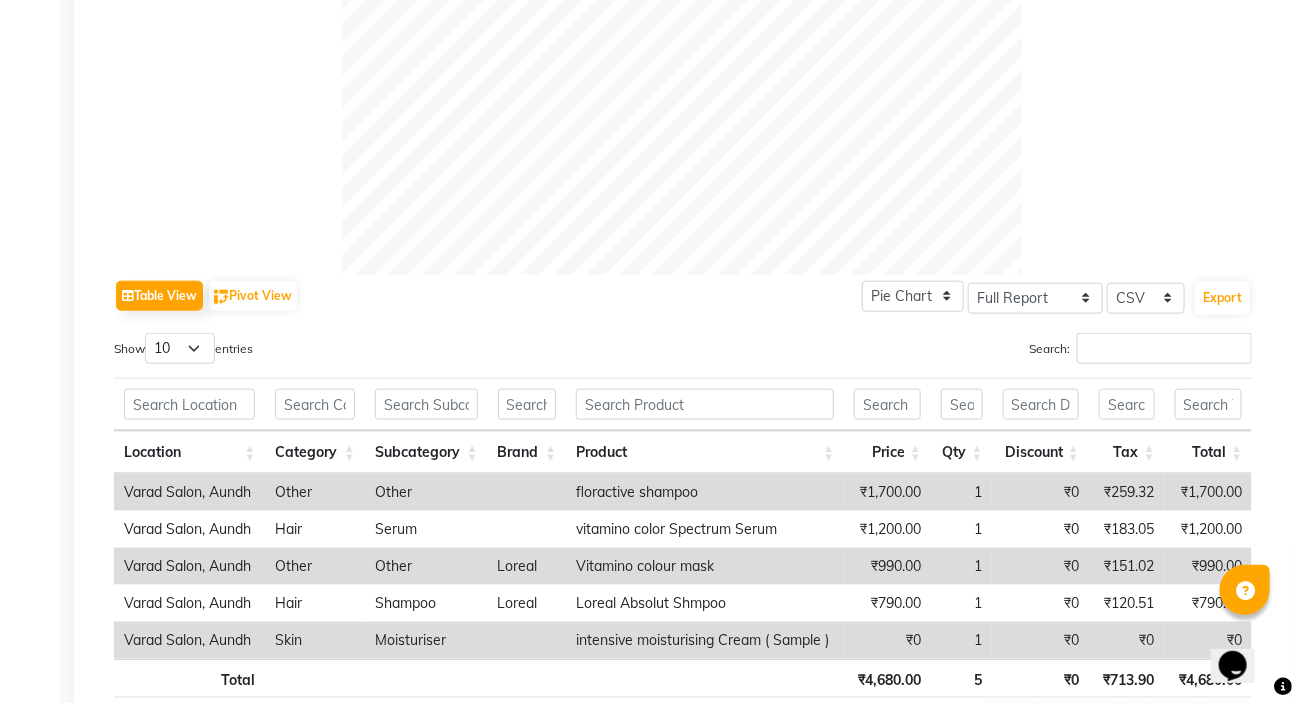 scroll, scrollTop: 846, scrollLeft: 0, axis: vertical 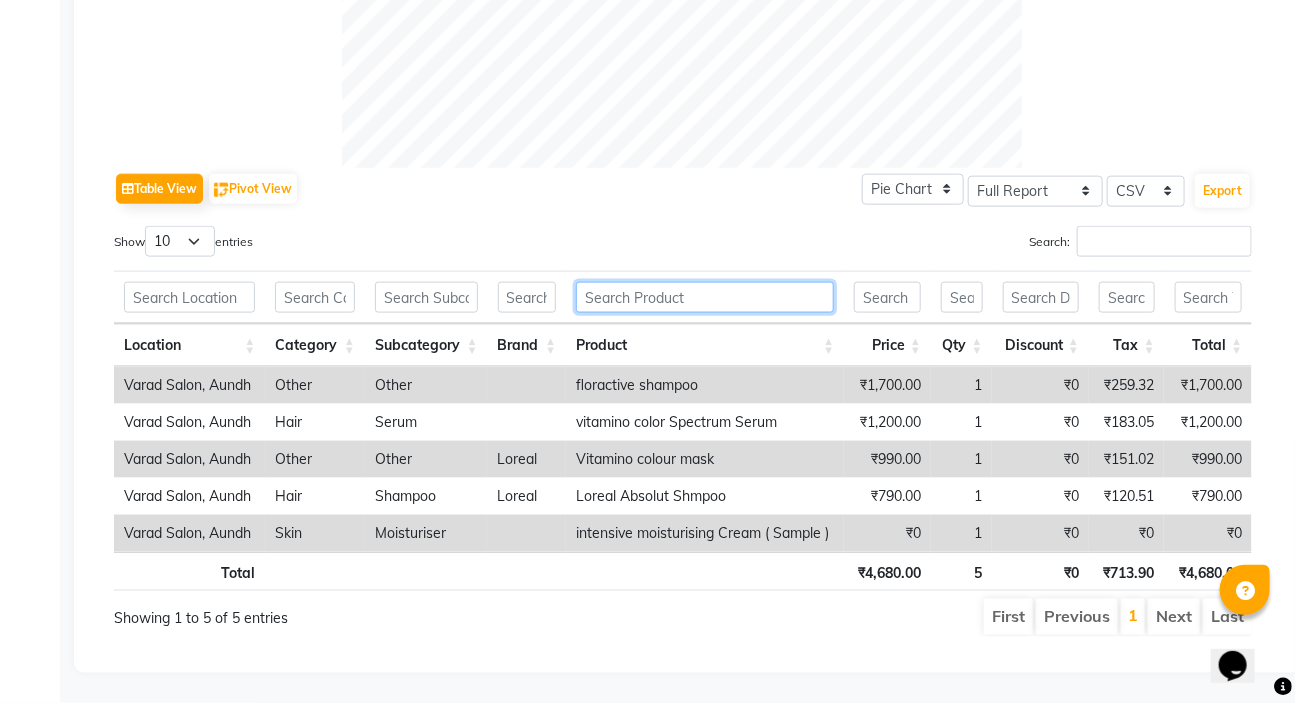 click at bounding box center (705, 297) 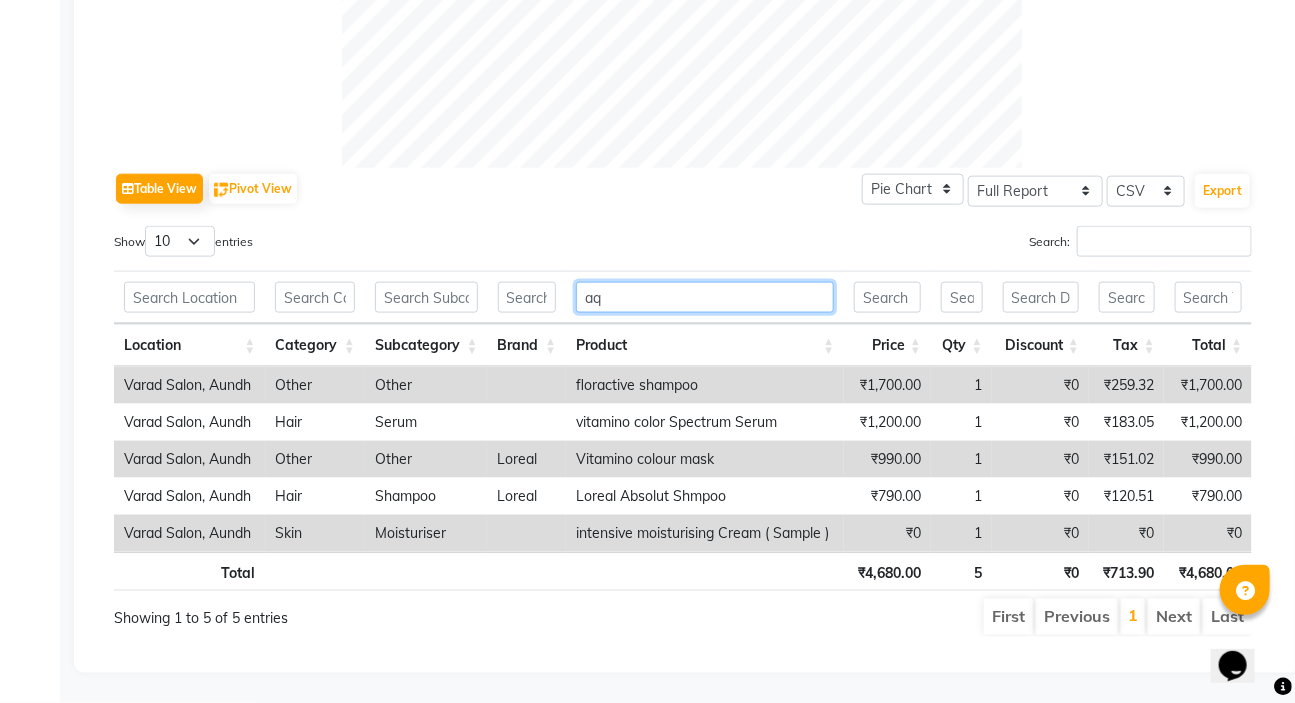 scroll, scrollTop: 698, scrollLeft: 0, axis: vertical 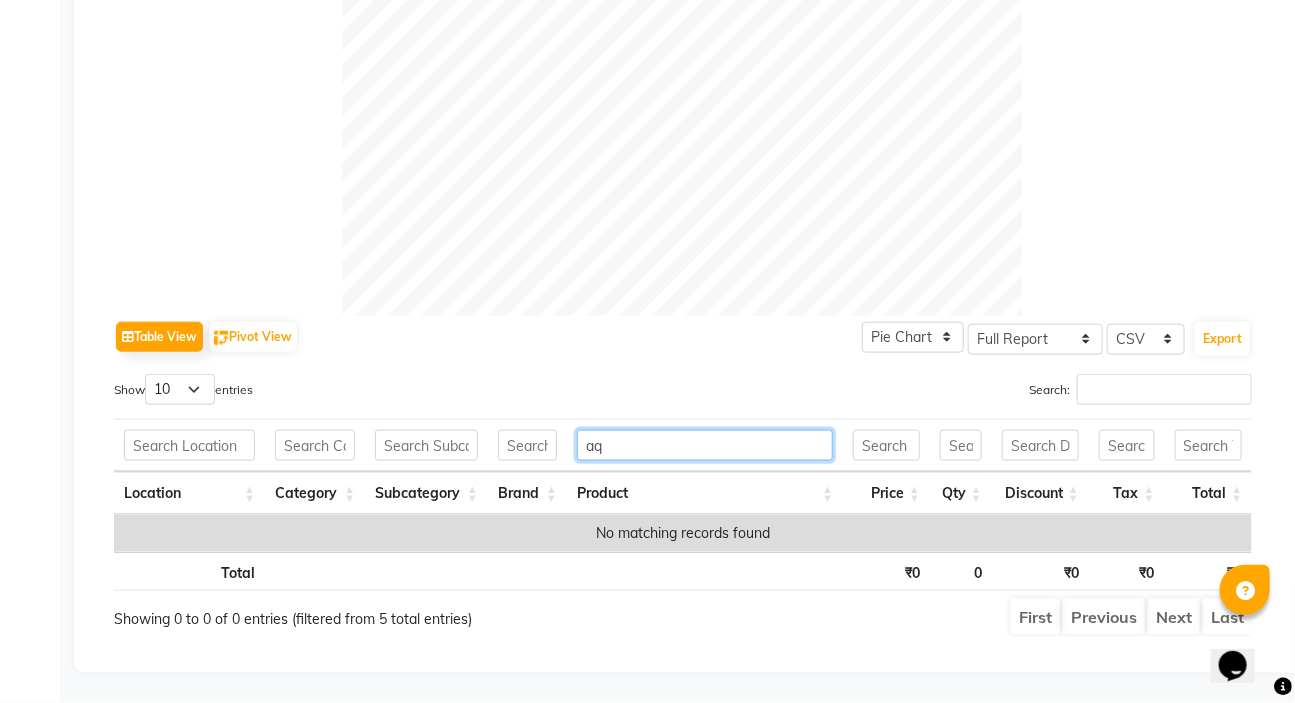 type on "a" 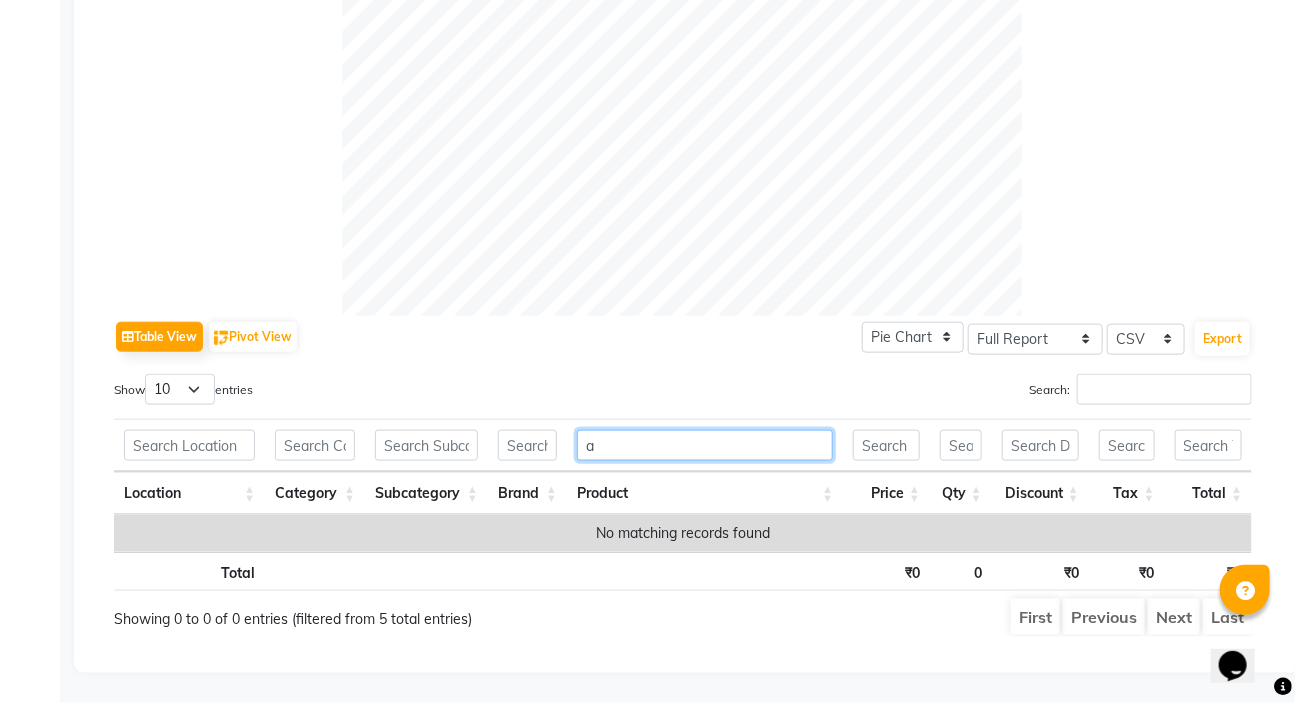 type 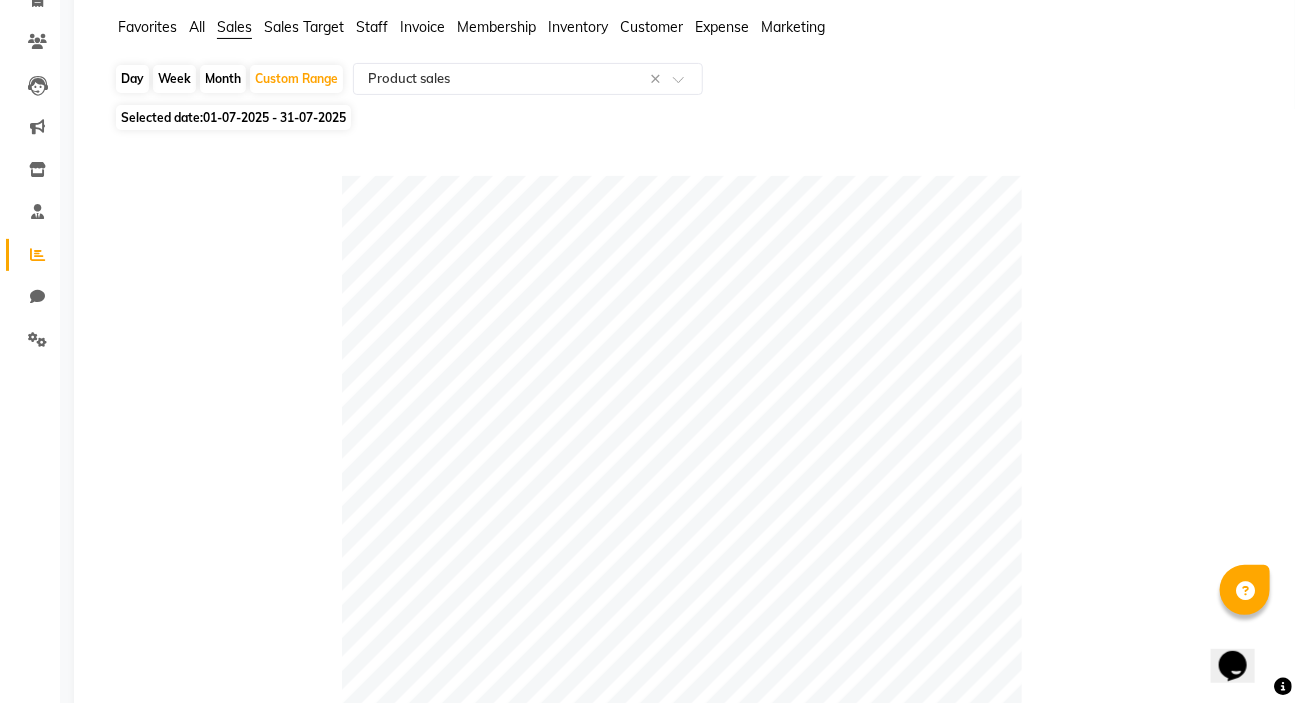 scroll, scrollTop: 0, scrollLeft: 0, axis: both 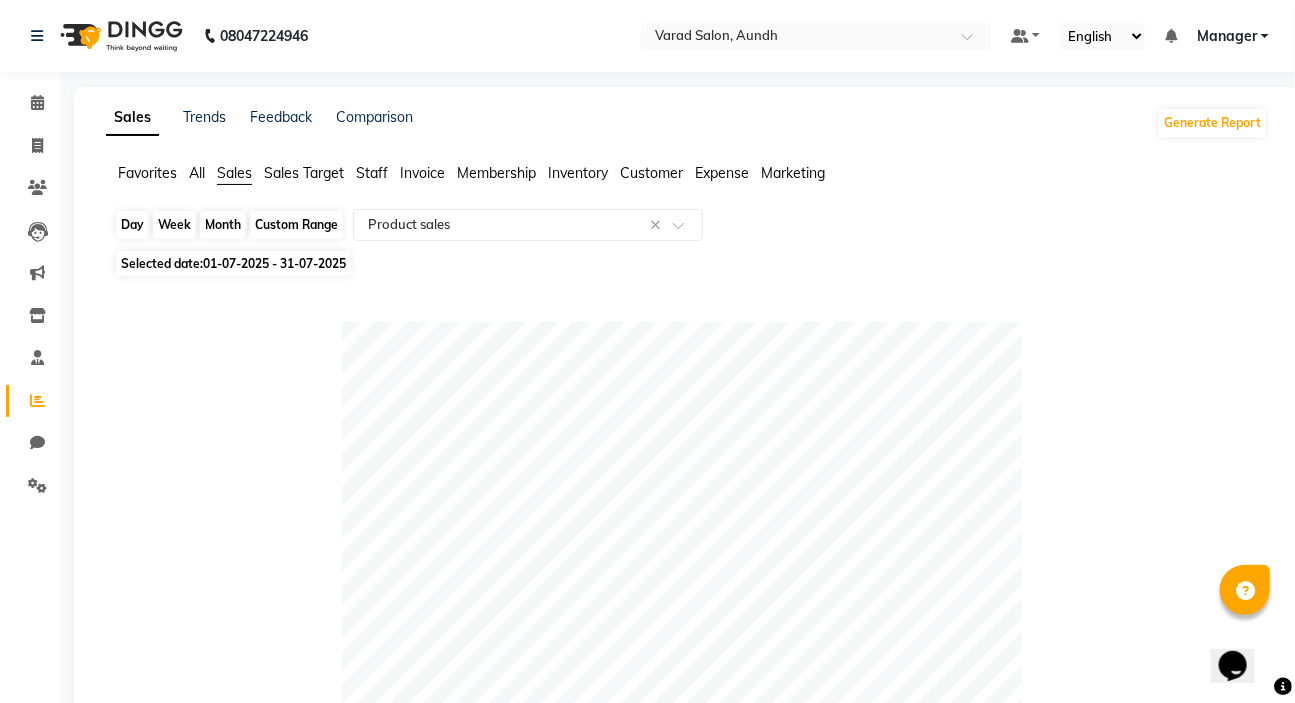click on "Custom Range" 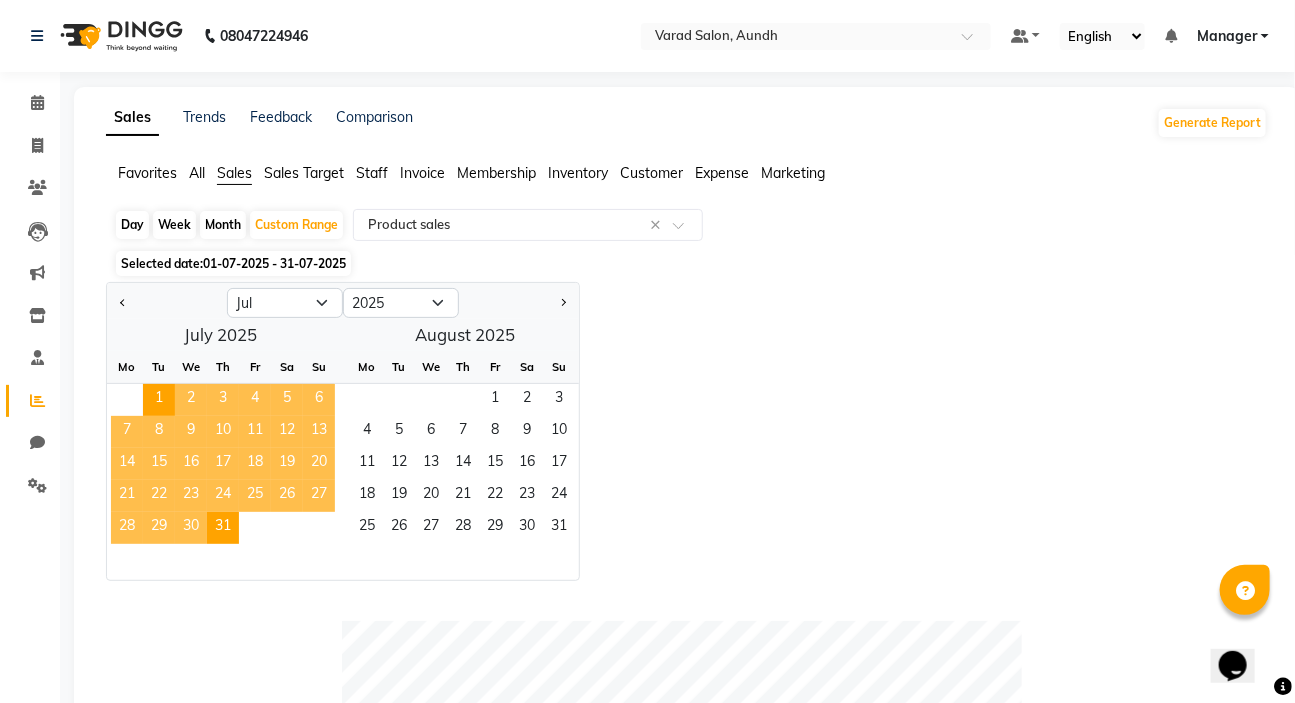 click 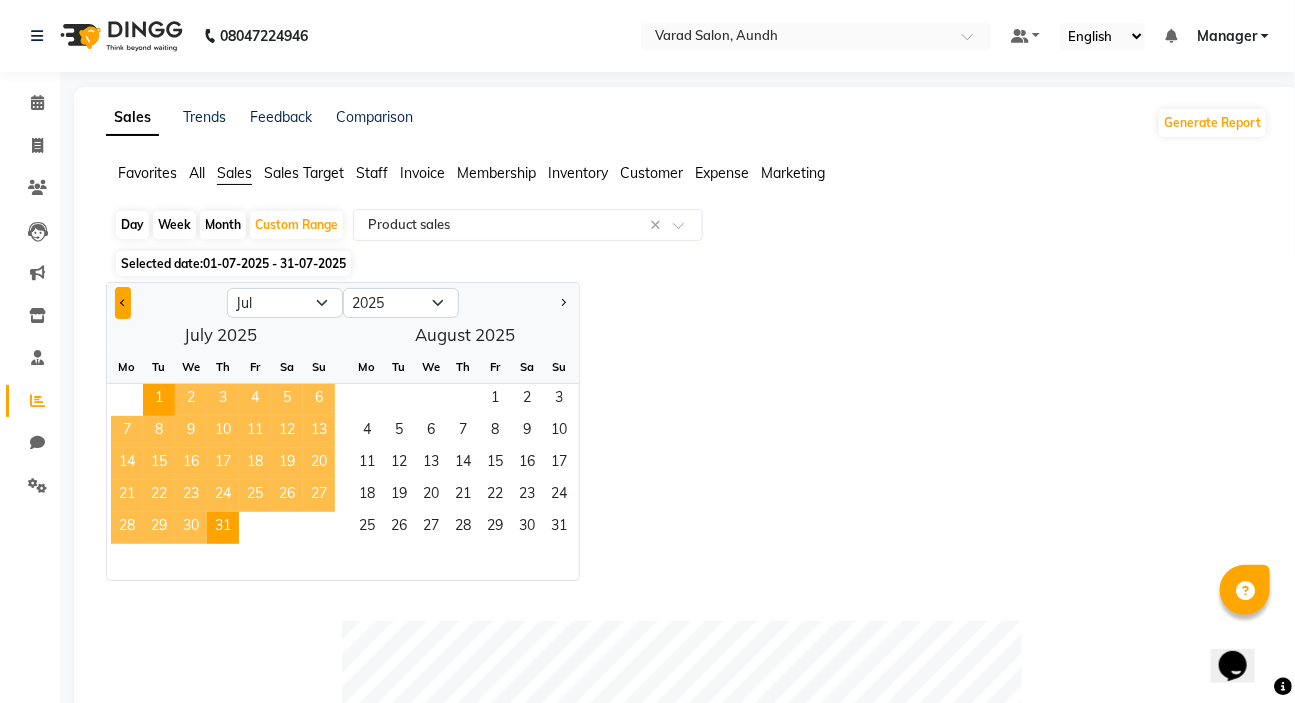 click 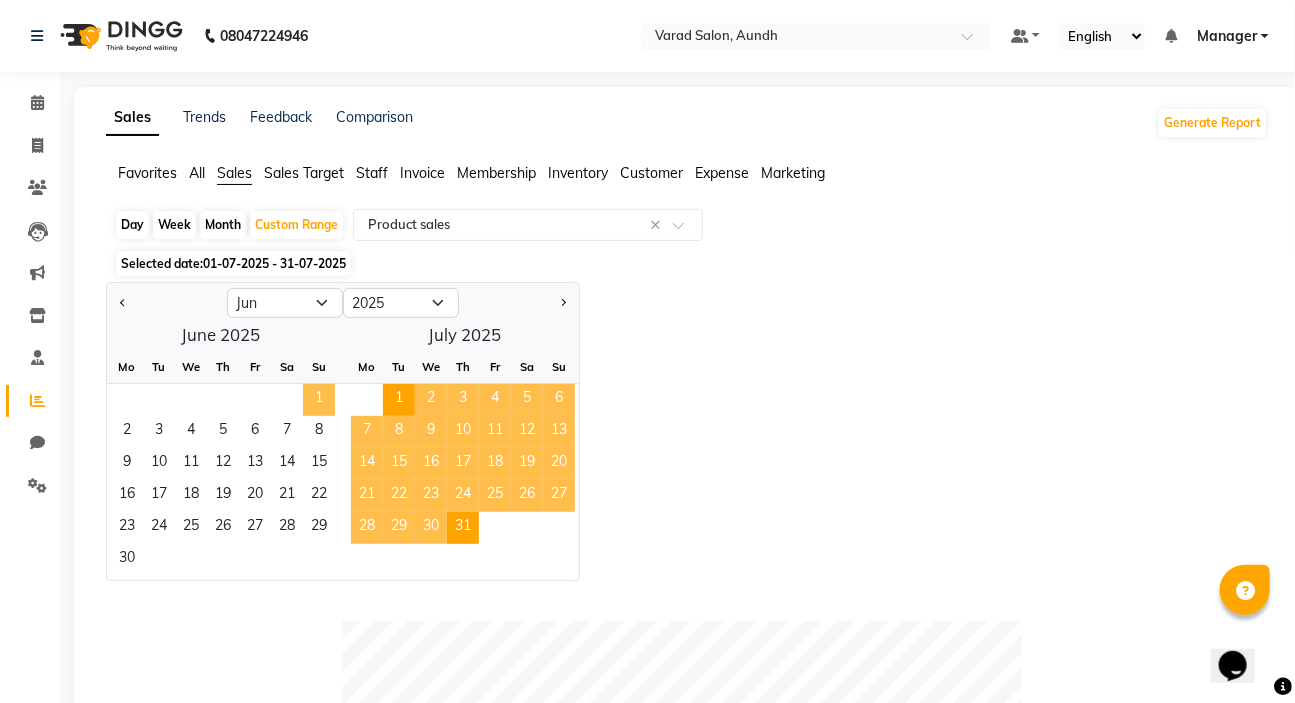 click on "1" 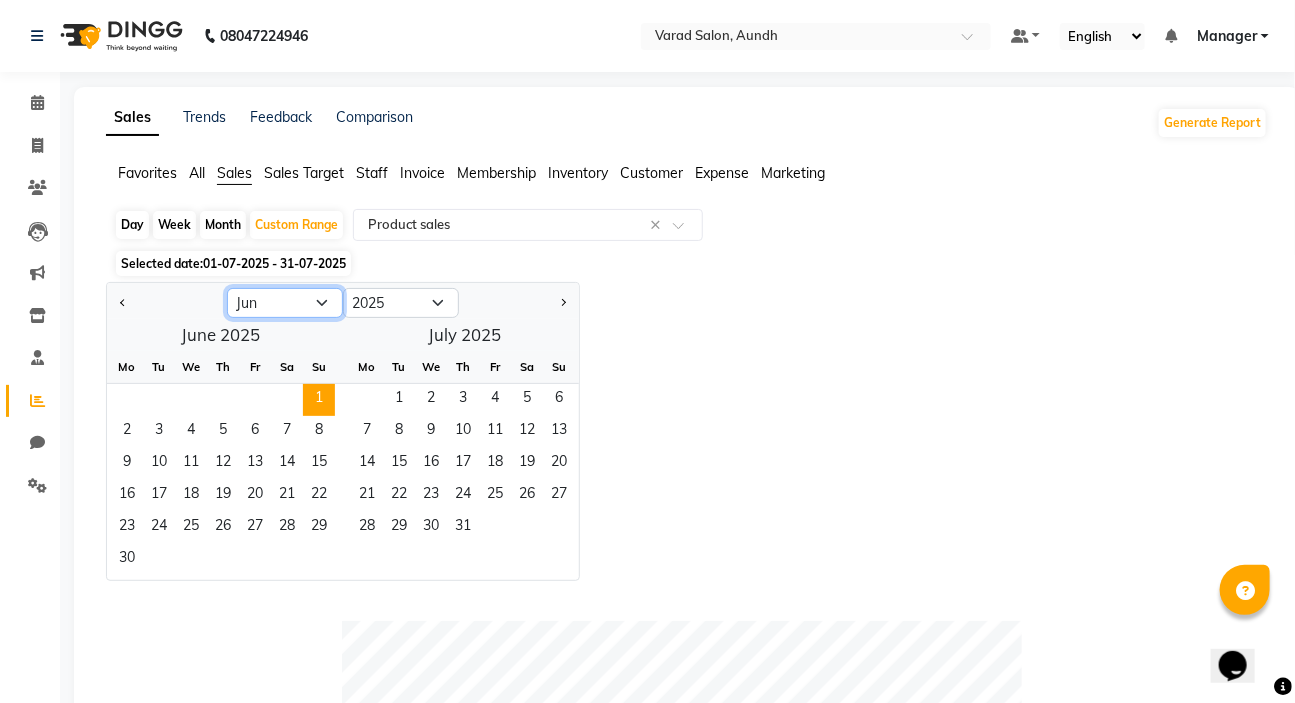 click on "Jan Feb Mar Apr May Jun Jul Aug Sep Oct Nov Dec" 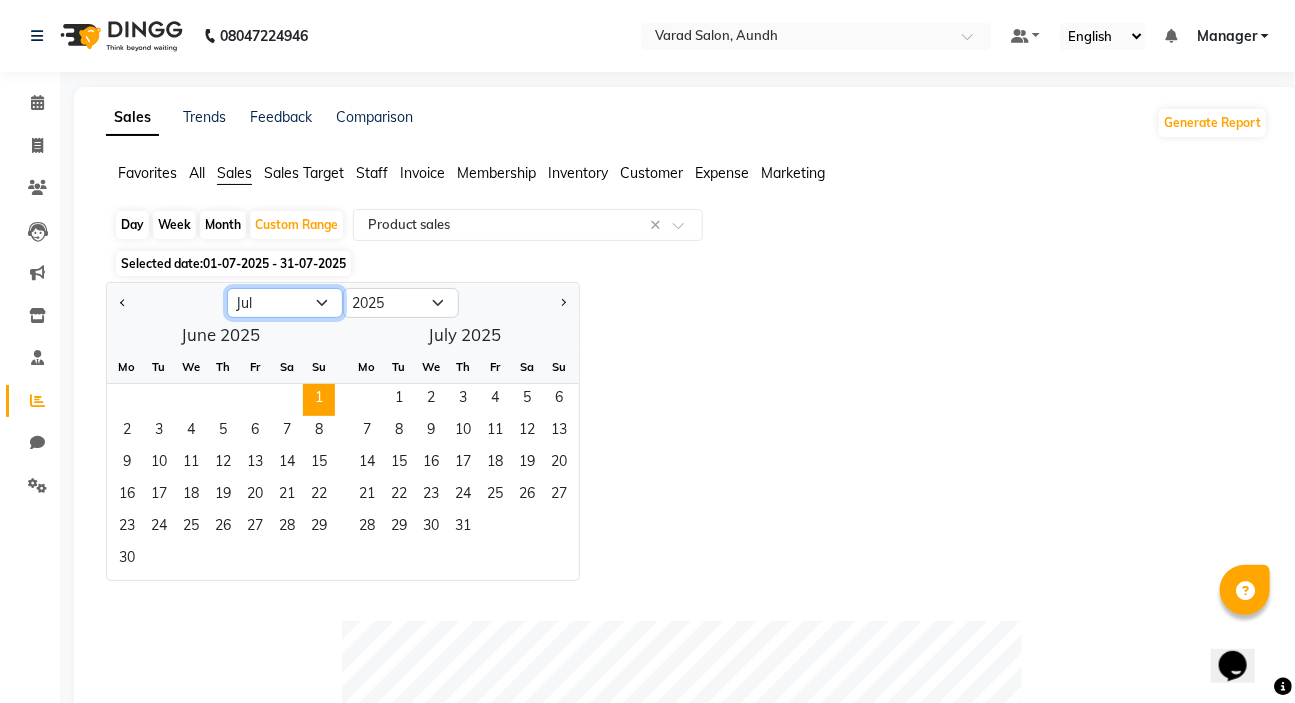 click on "Jan Feb Mar Apr May Jun Jul Aug Sep Oct Nov Dec" 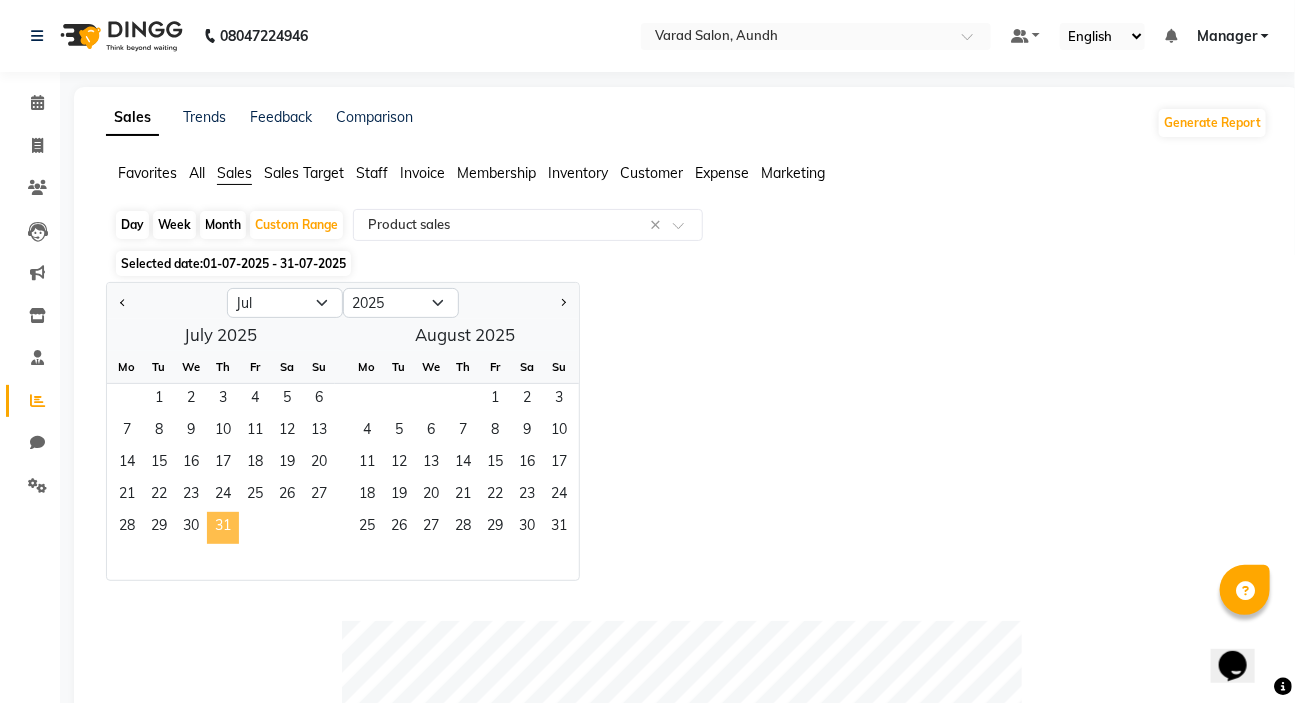 click on "31" 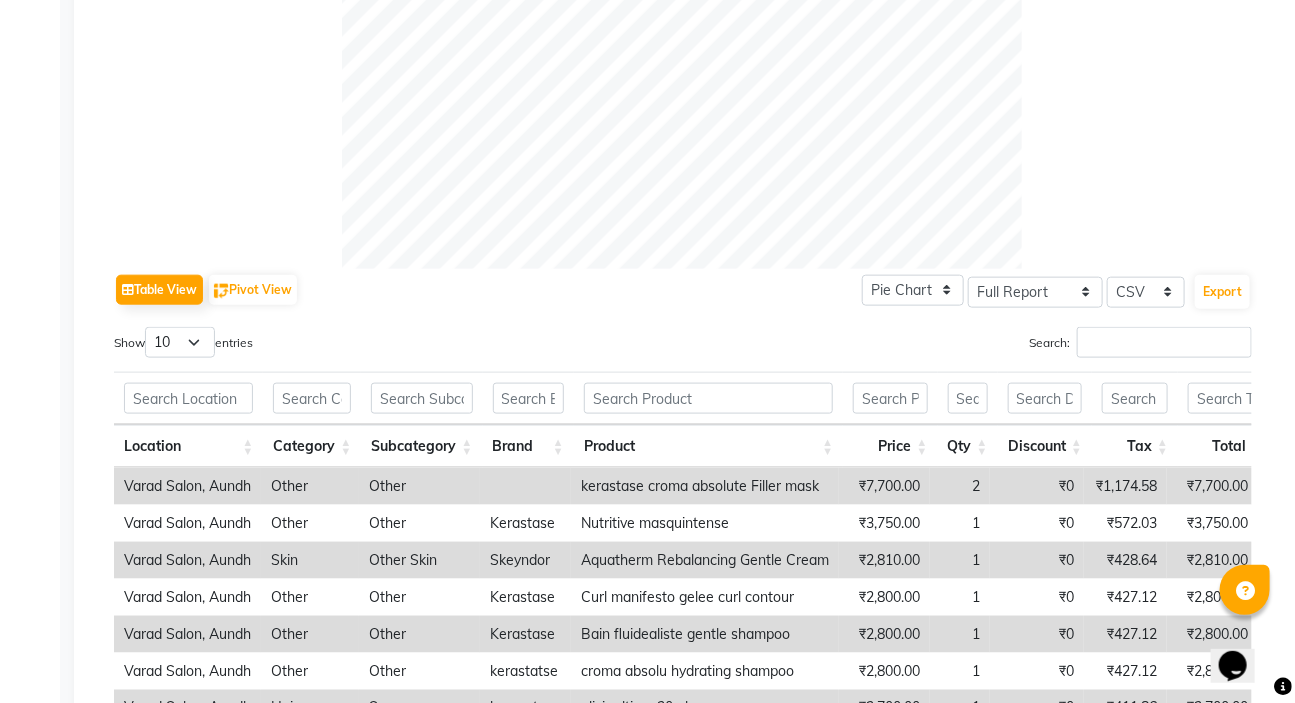 scroll, scrollTop: 1045, scrollLeft: 0, axis: vertical 